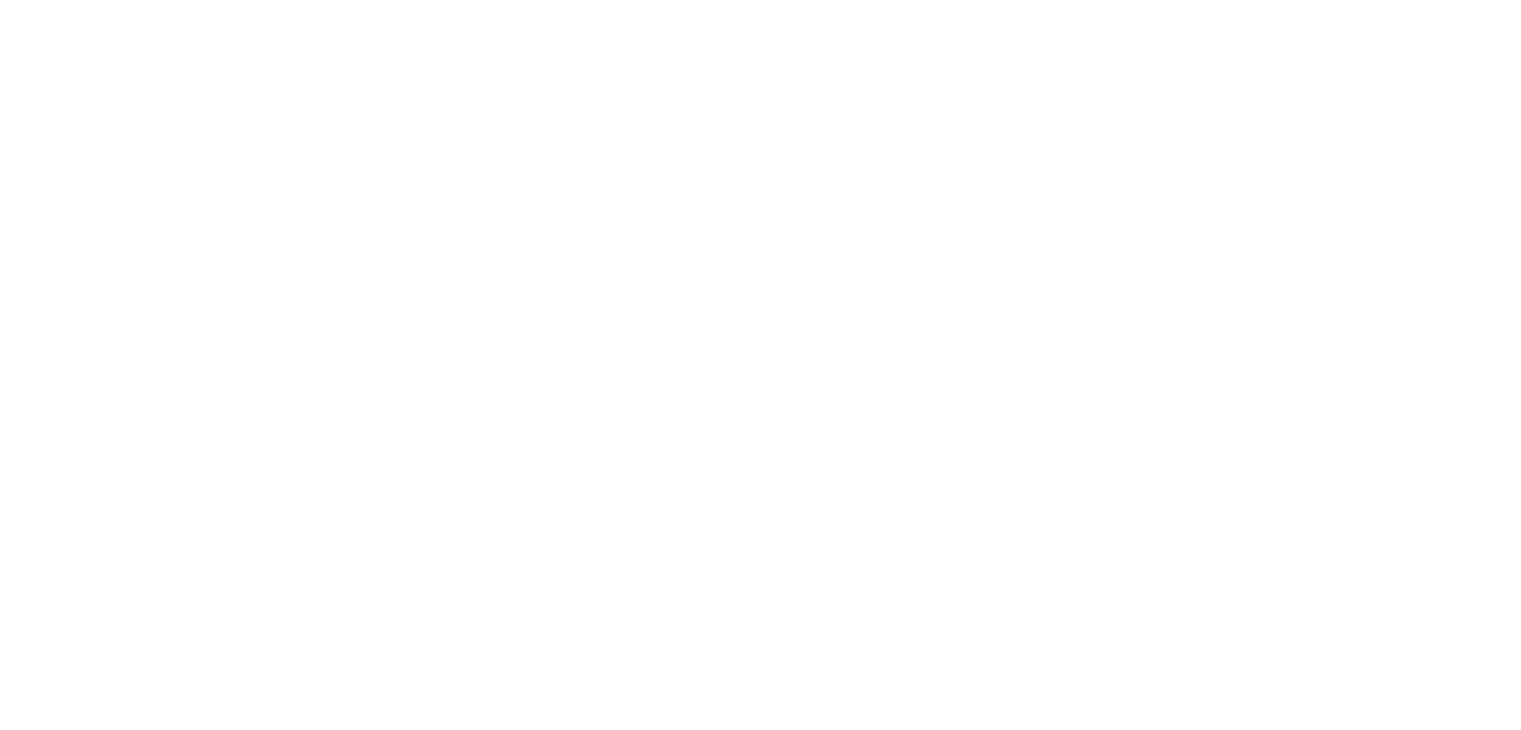 scroll, scrollTop: 0, scrollLeft: 0, axis: both 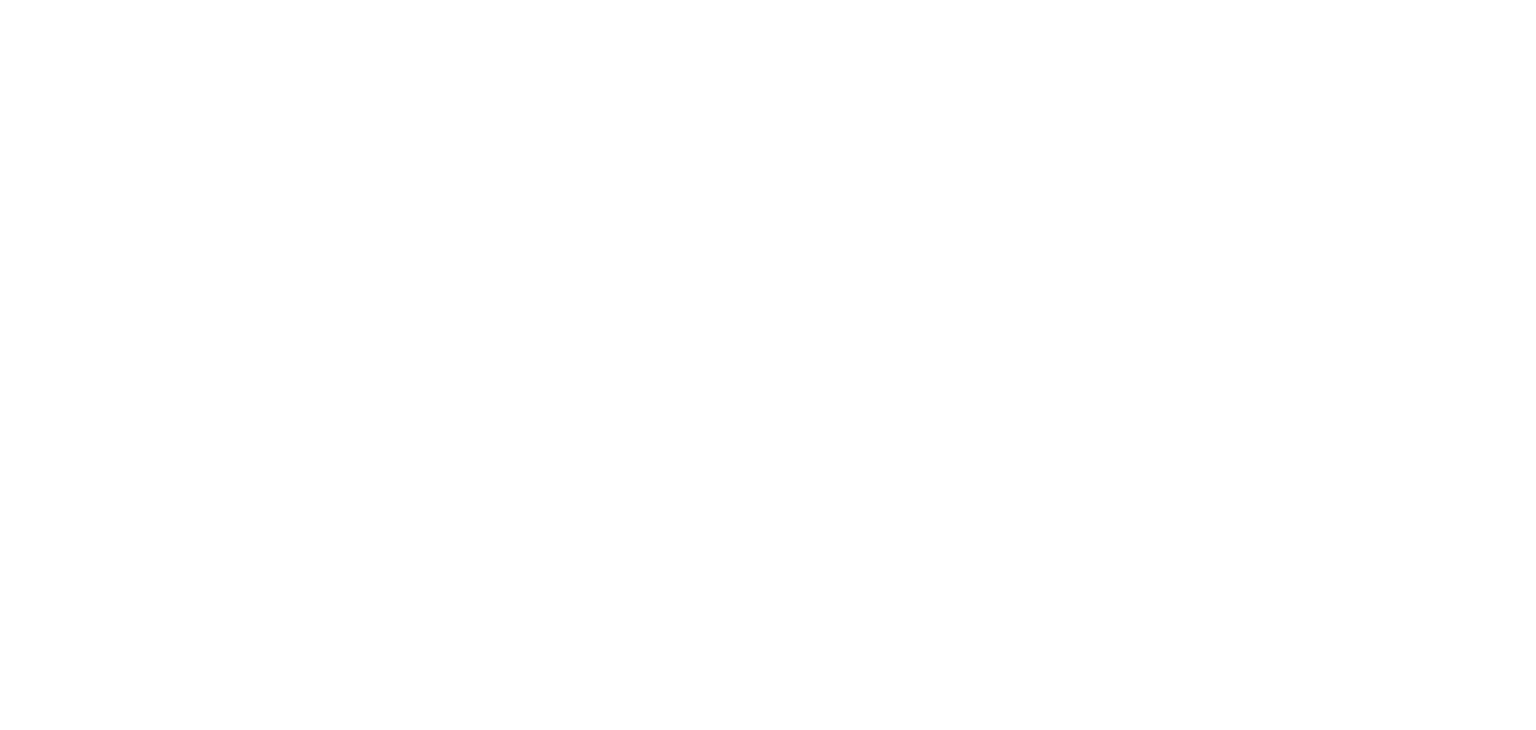 select on "*" 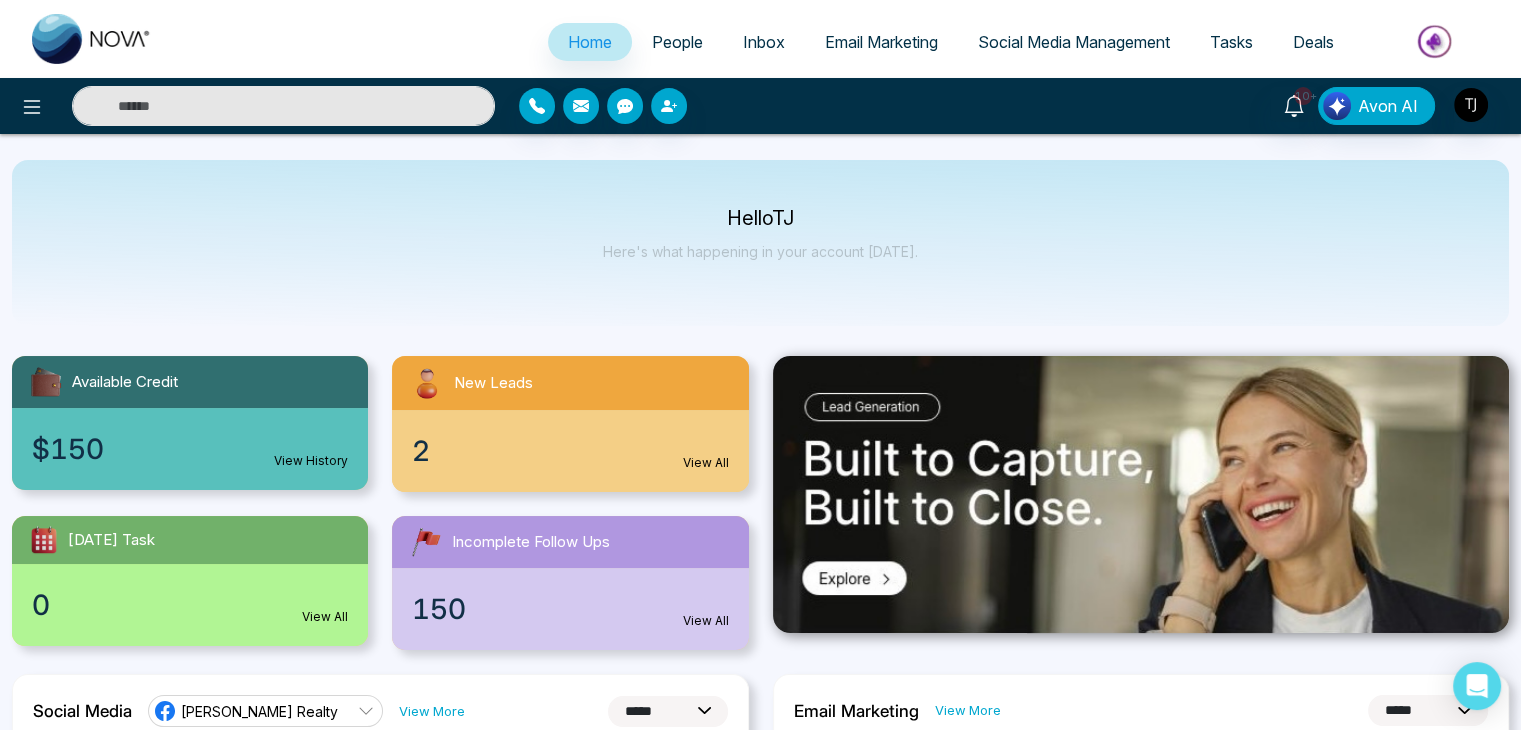 click at bounding box center [283, 106] 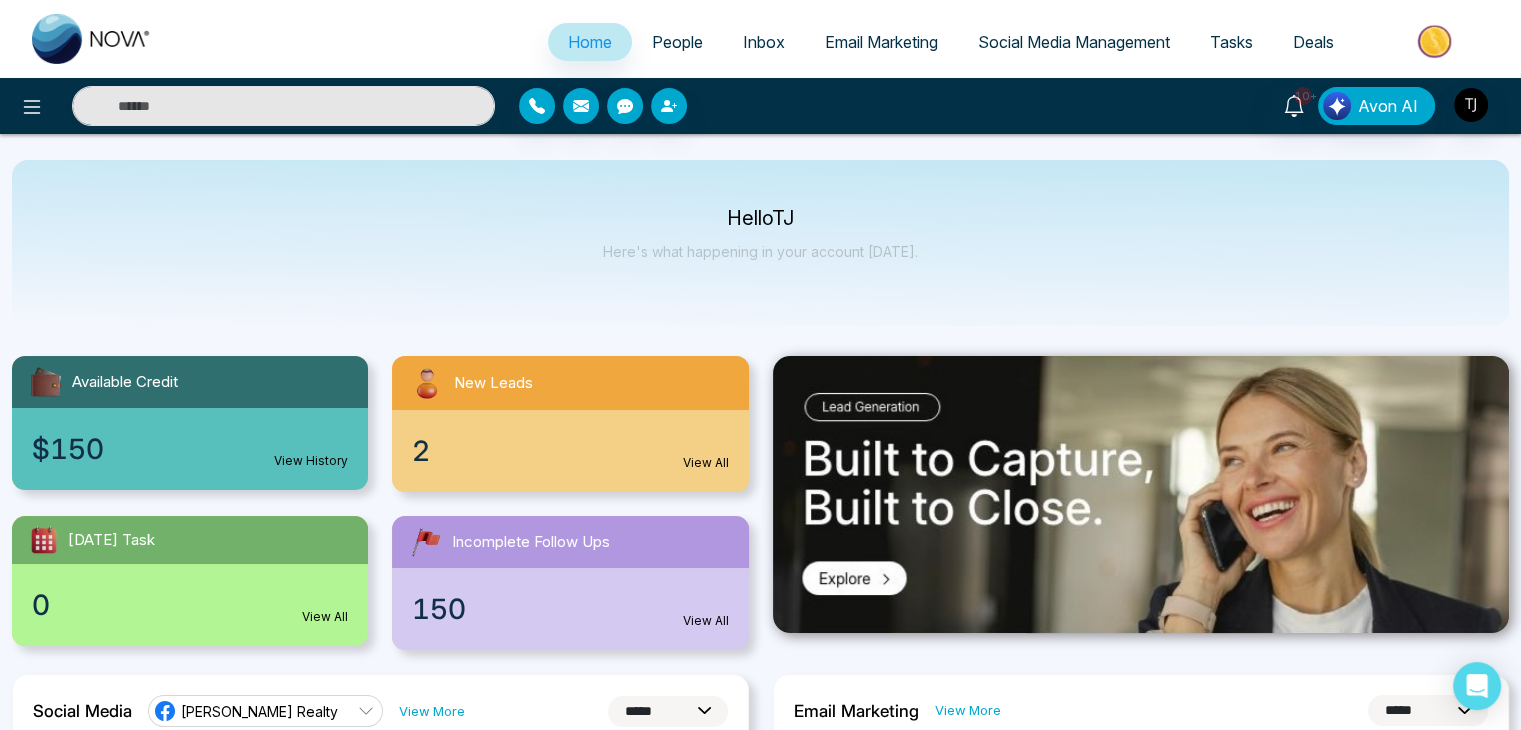 click on "People" at bounding box center (677, 42) 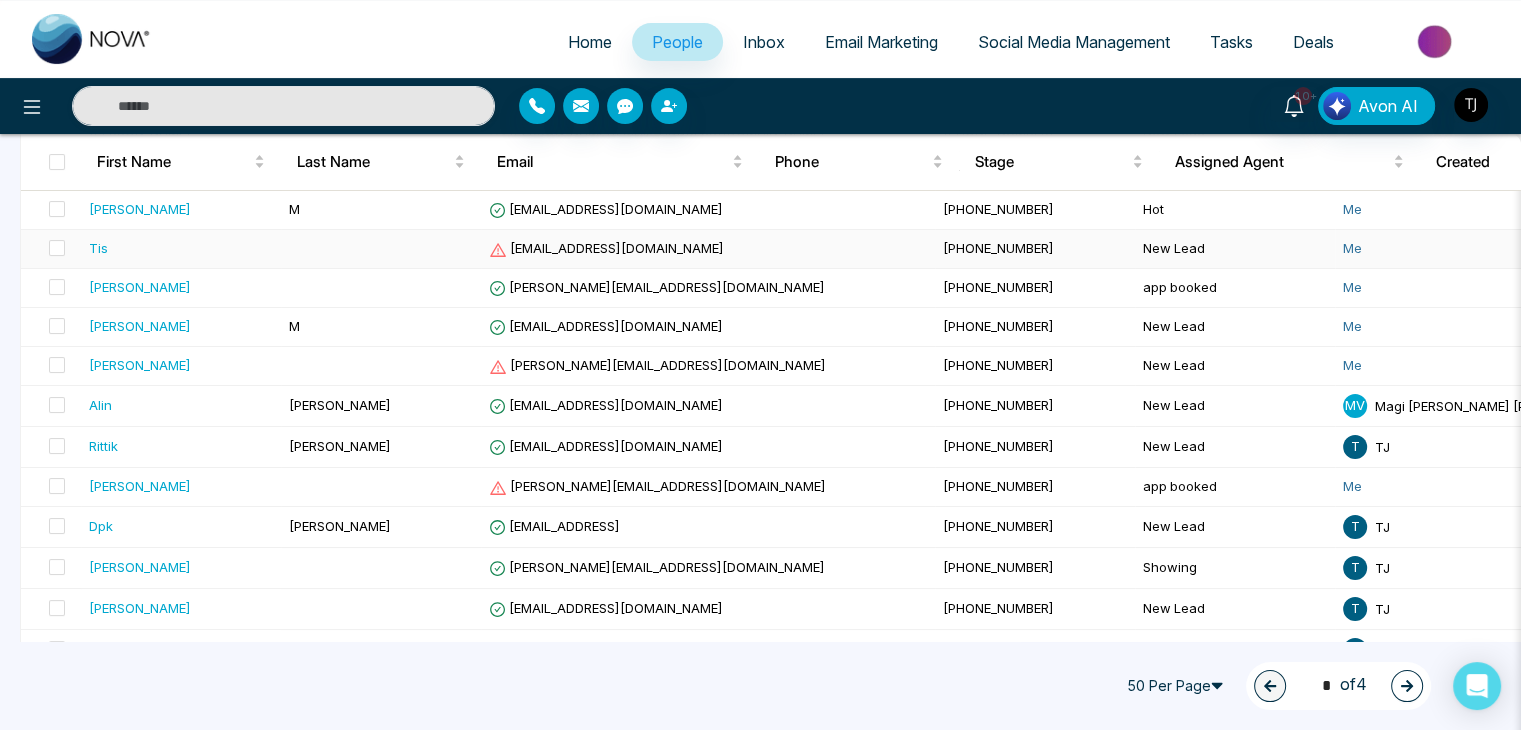 scroll, scrollTop: 0, scrollLeft: 0, axis: both 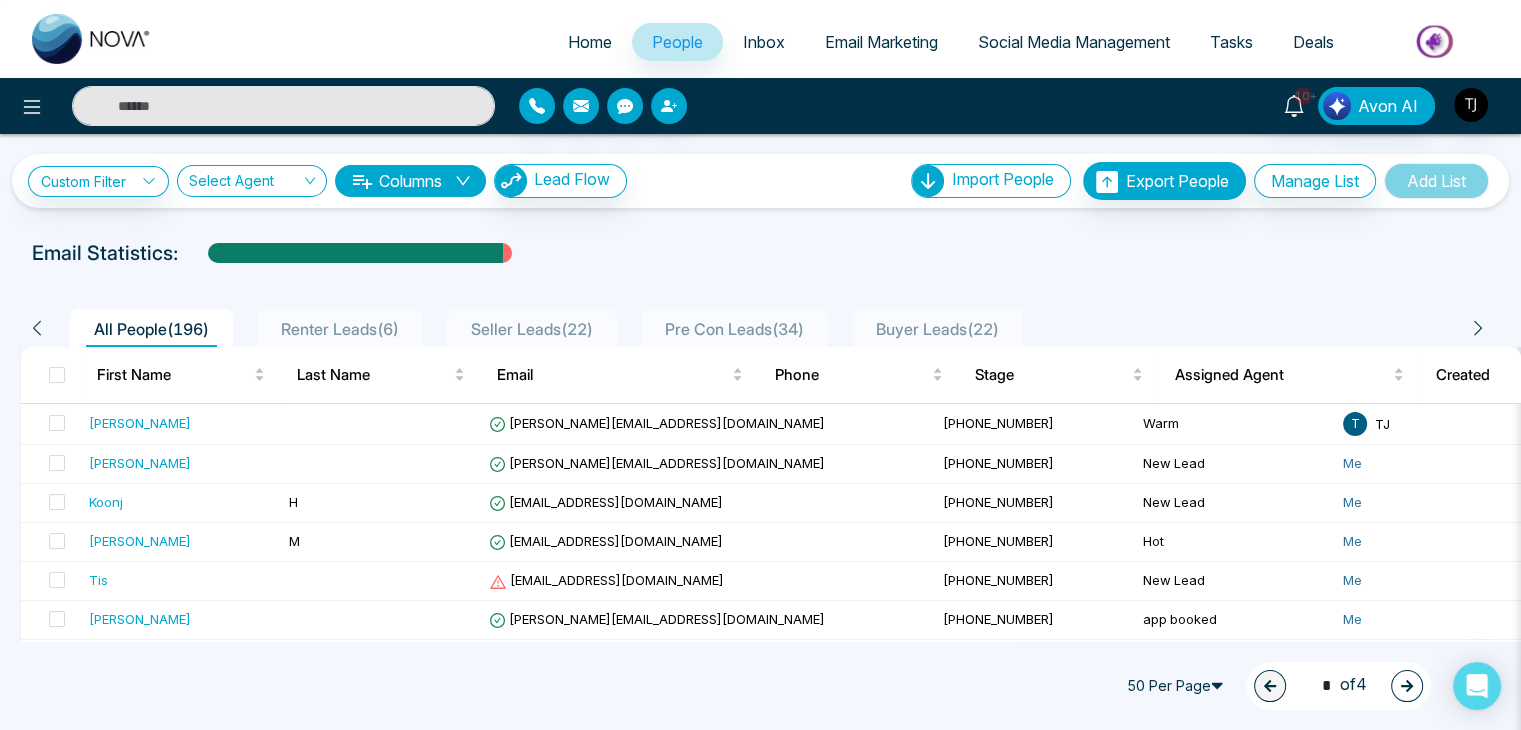 click on "Inbox" at bounding box center [764, 42] 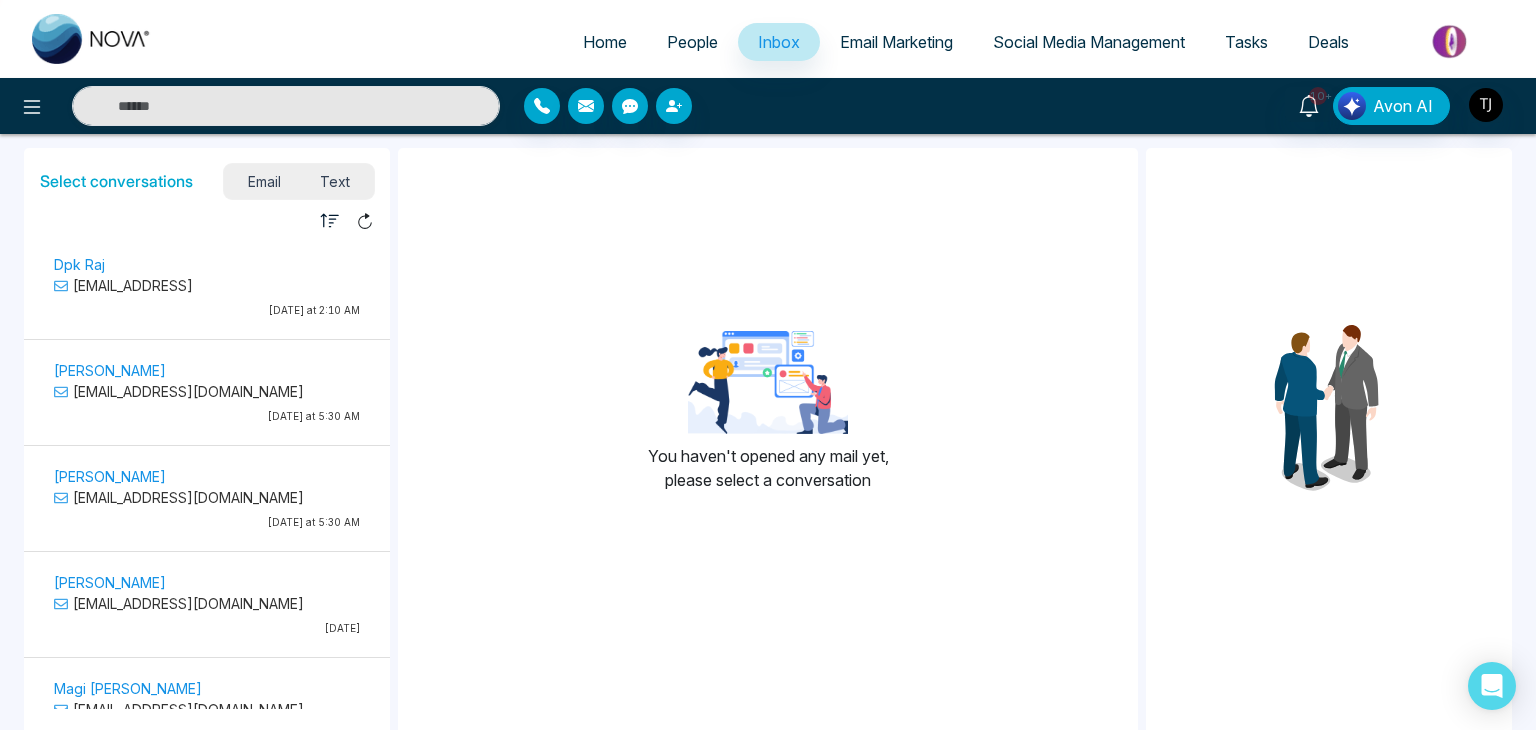 click on "Email Marketing" at bounding box center [896, 42] 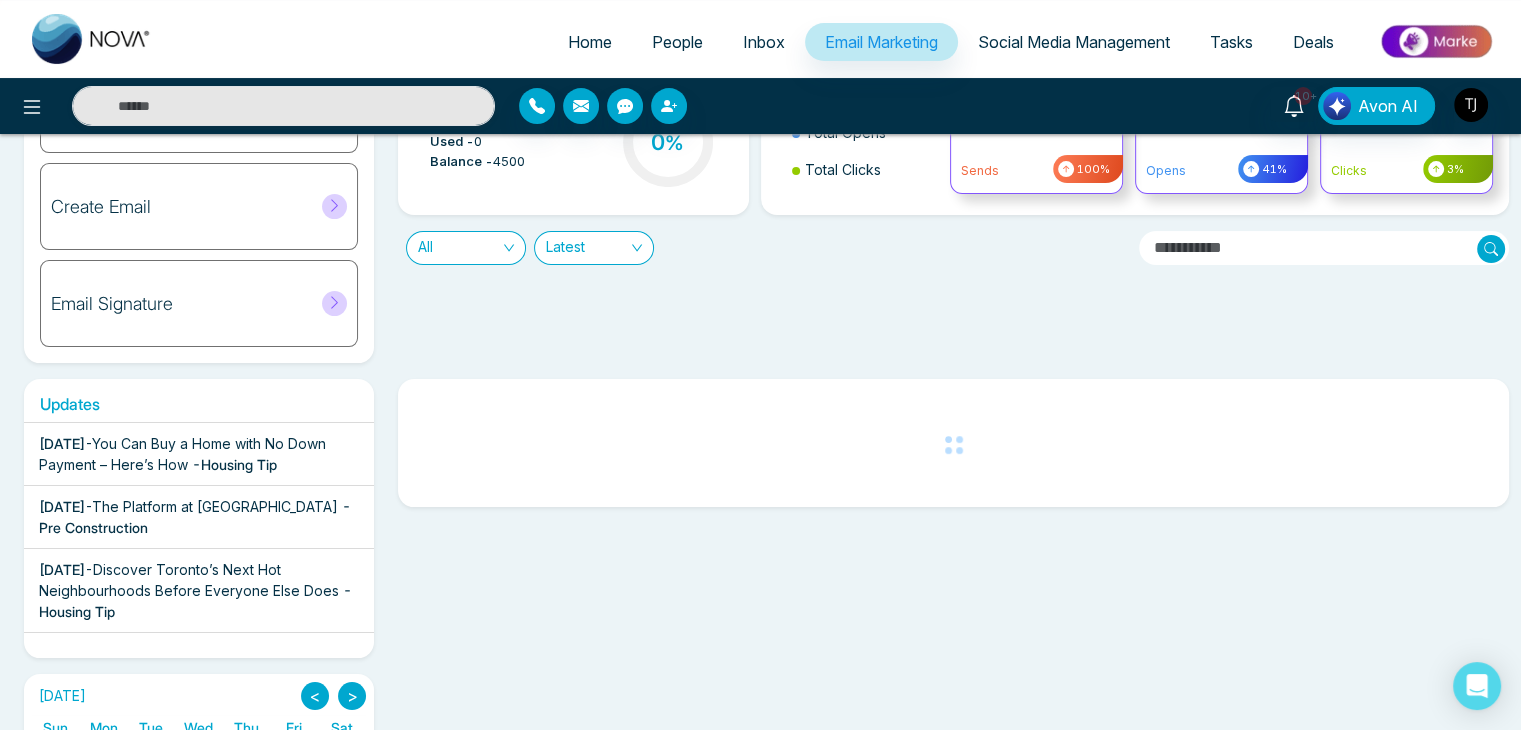 scroll, scrollTop: 0, scrollLeft: 0, axis: both 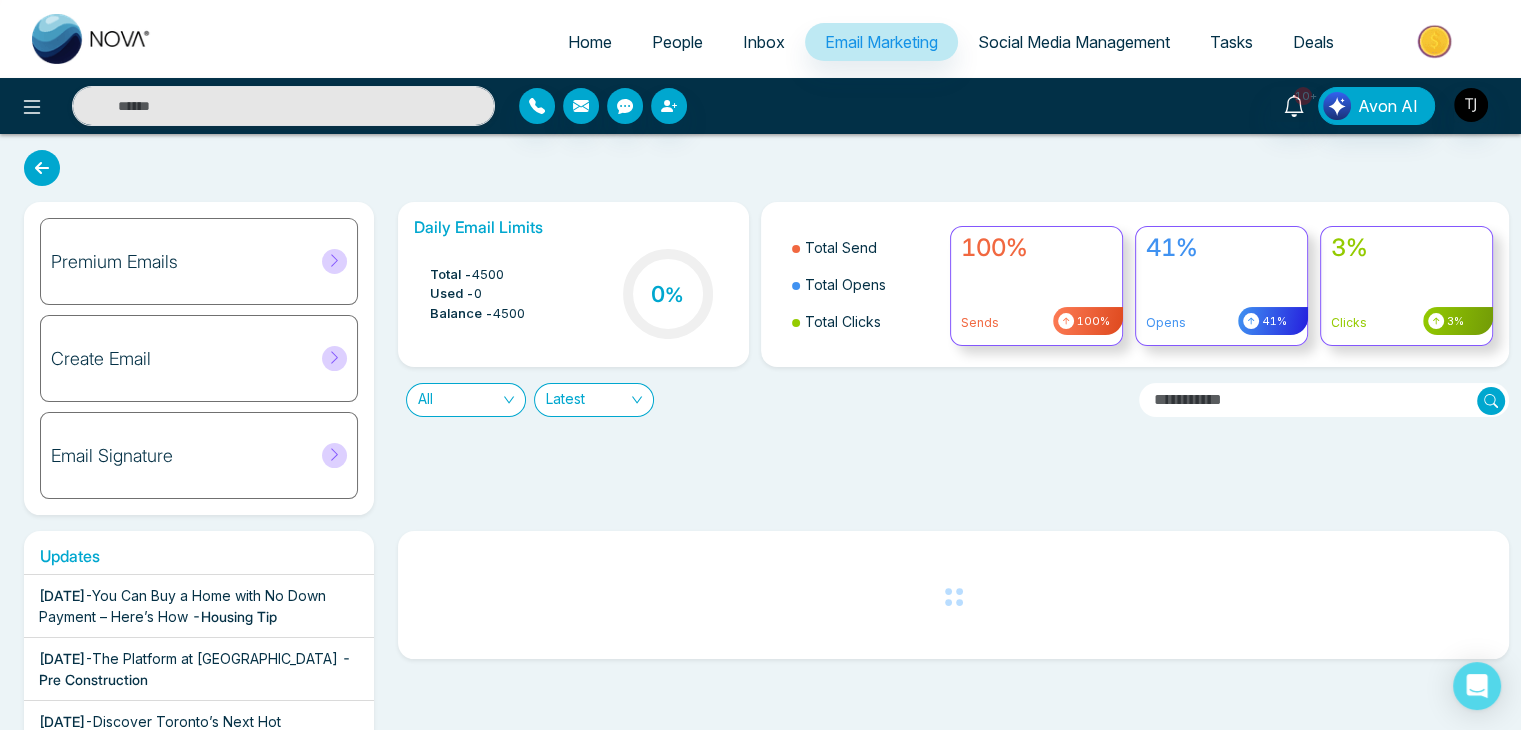 click on "Premium Emails" at bounding box center (199, 261) 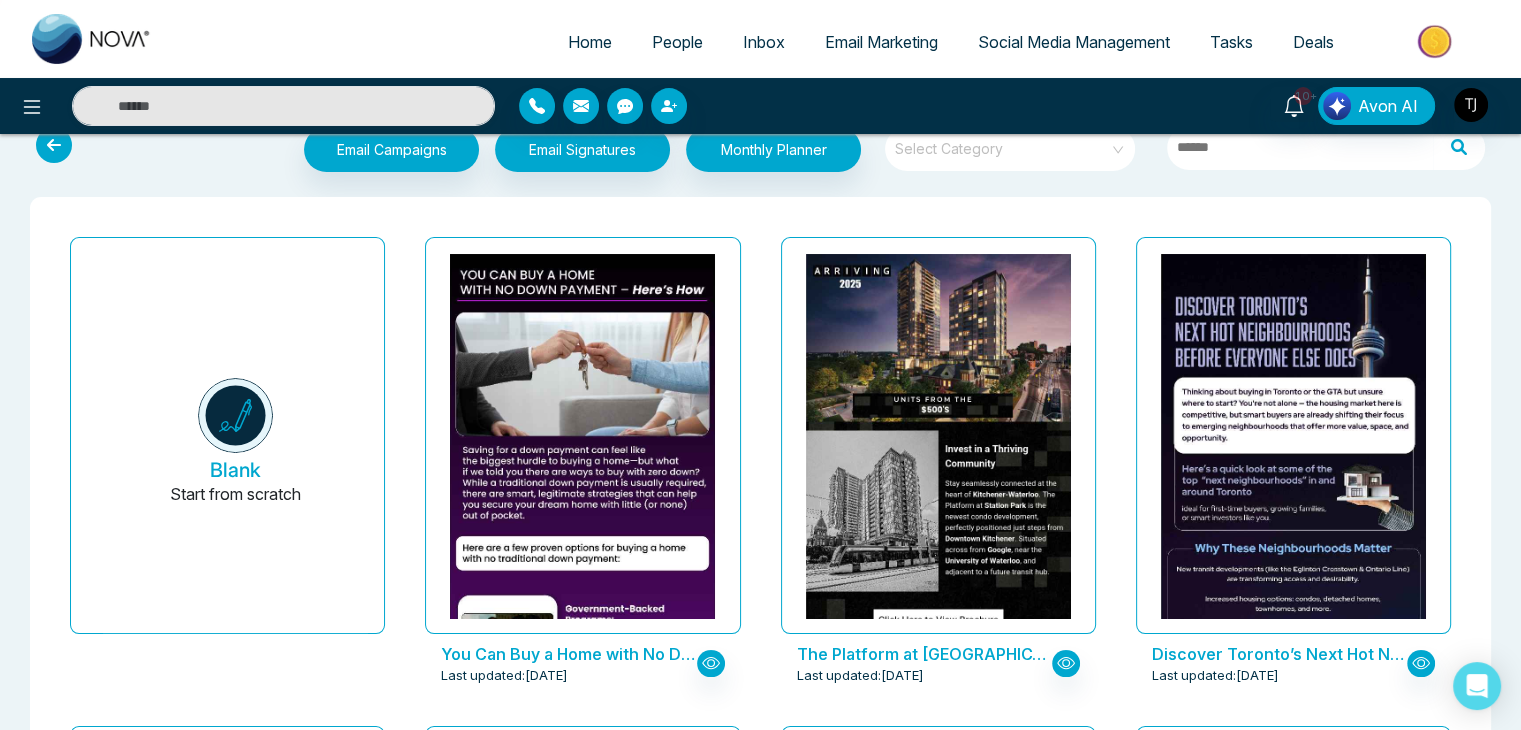 scroll, scrollTop: 0, scrollLeft: 0, axis: both 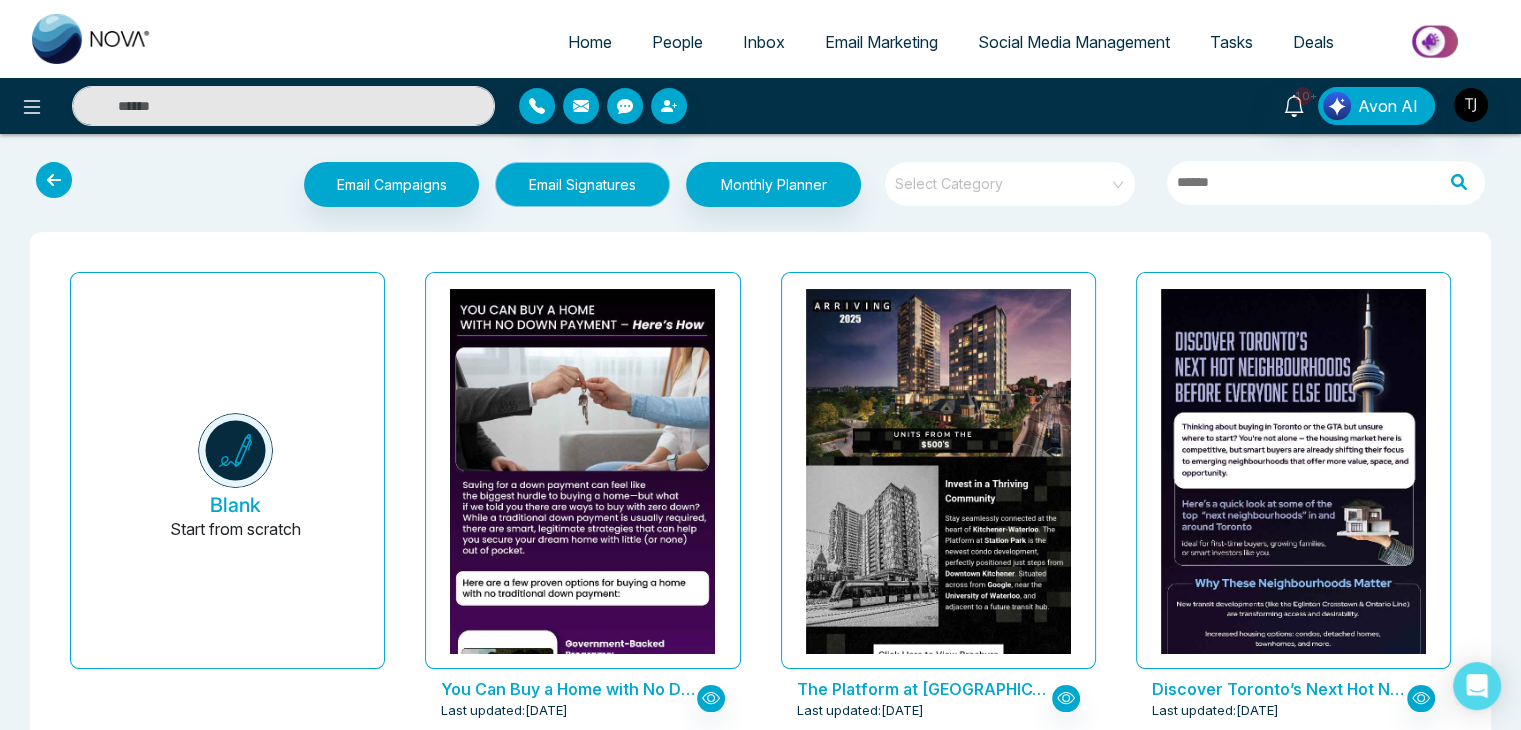 click on "Email Signatures" at bounding box center [582, 184] 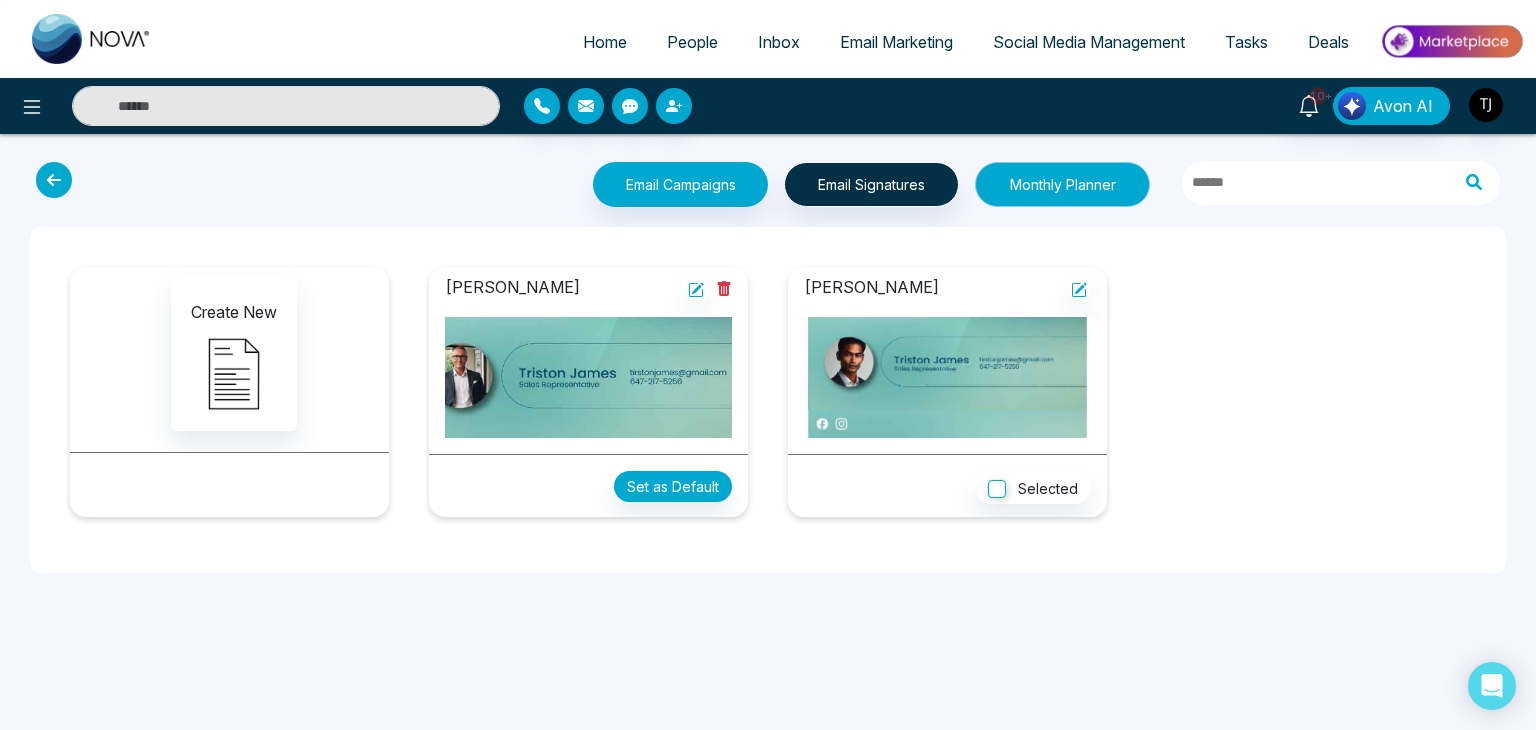 click on "Monthly Planner" at bounding box center [1062, 184] 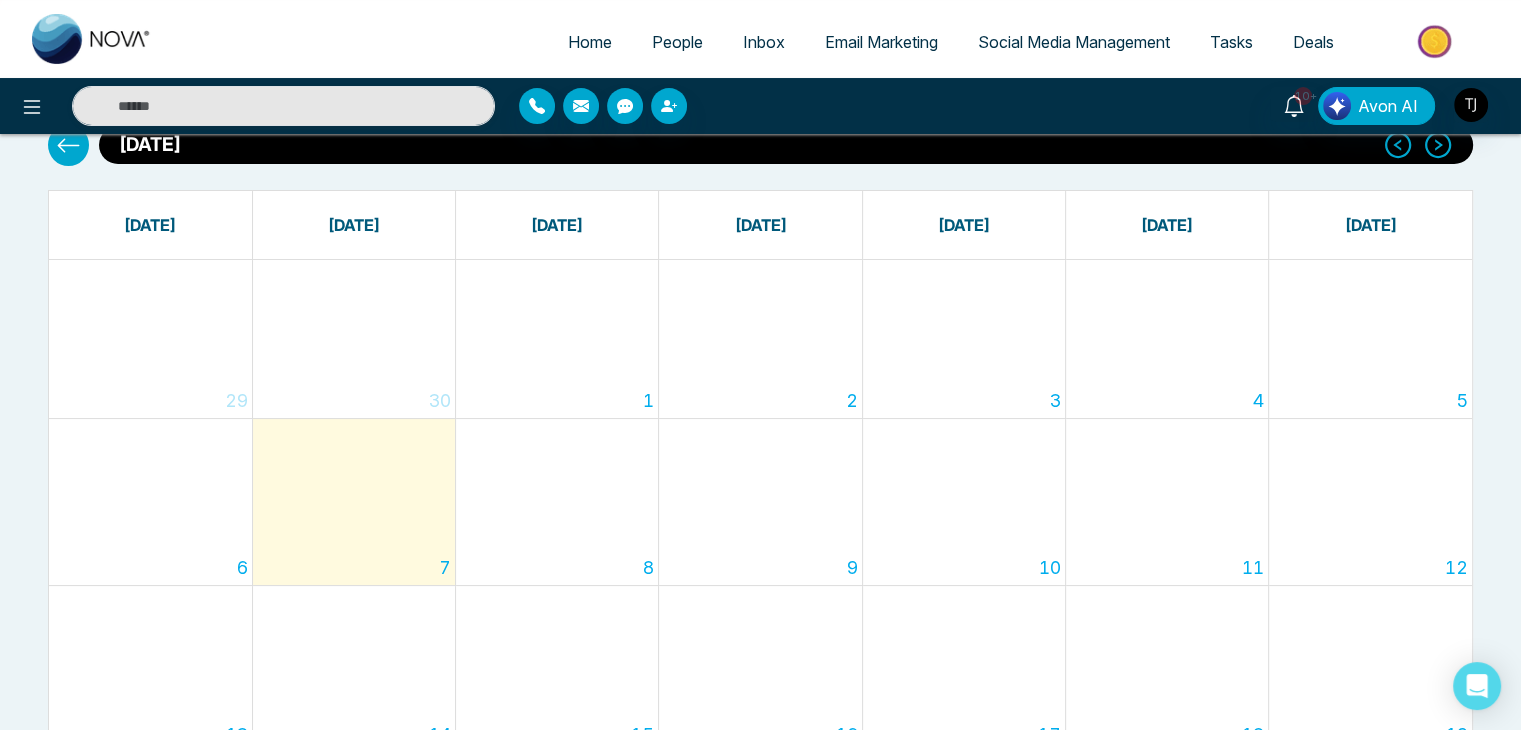 scroll, scrollTop: 0, scrollLeft: 0, axis: both 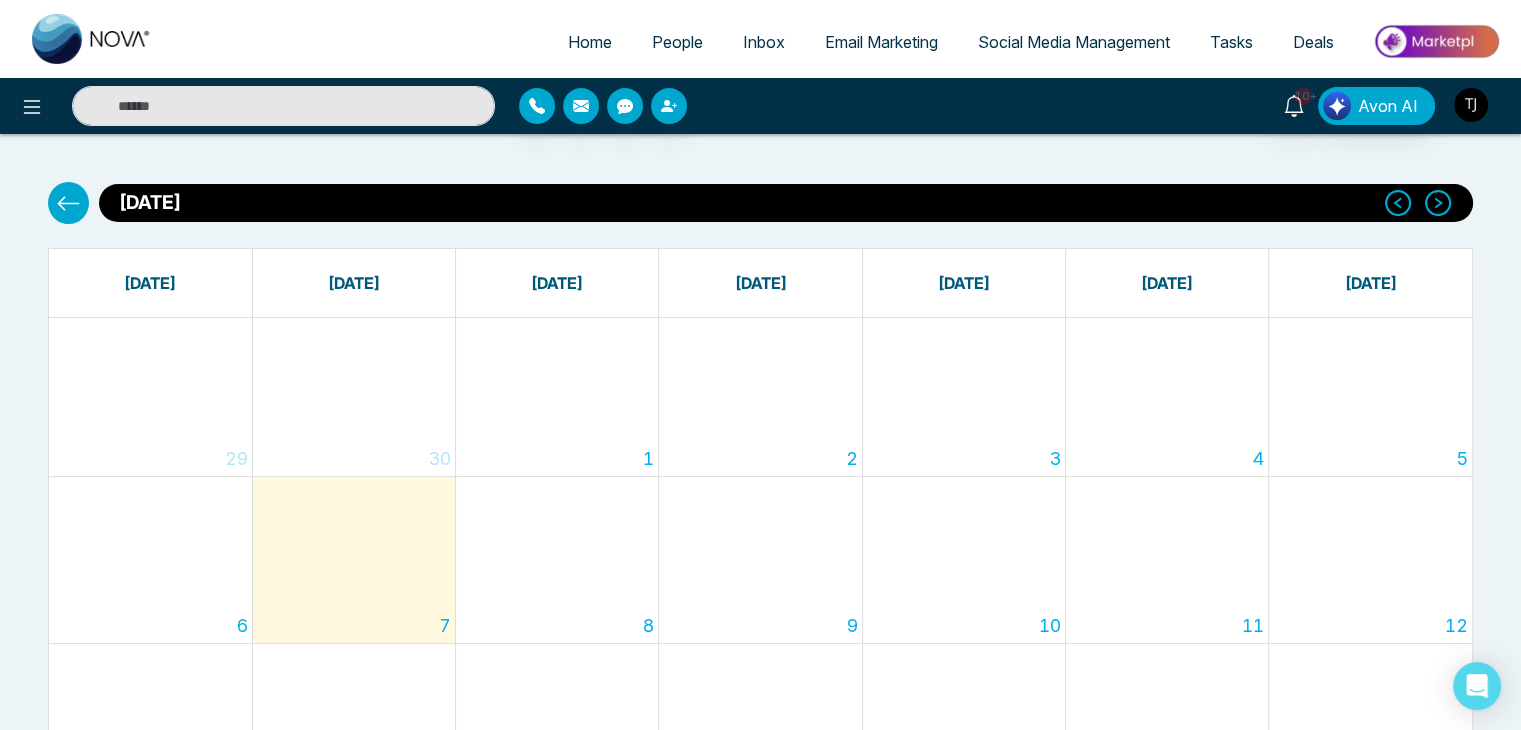 click at bounding box center [1471, 105] 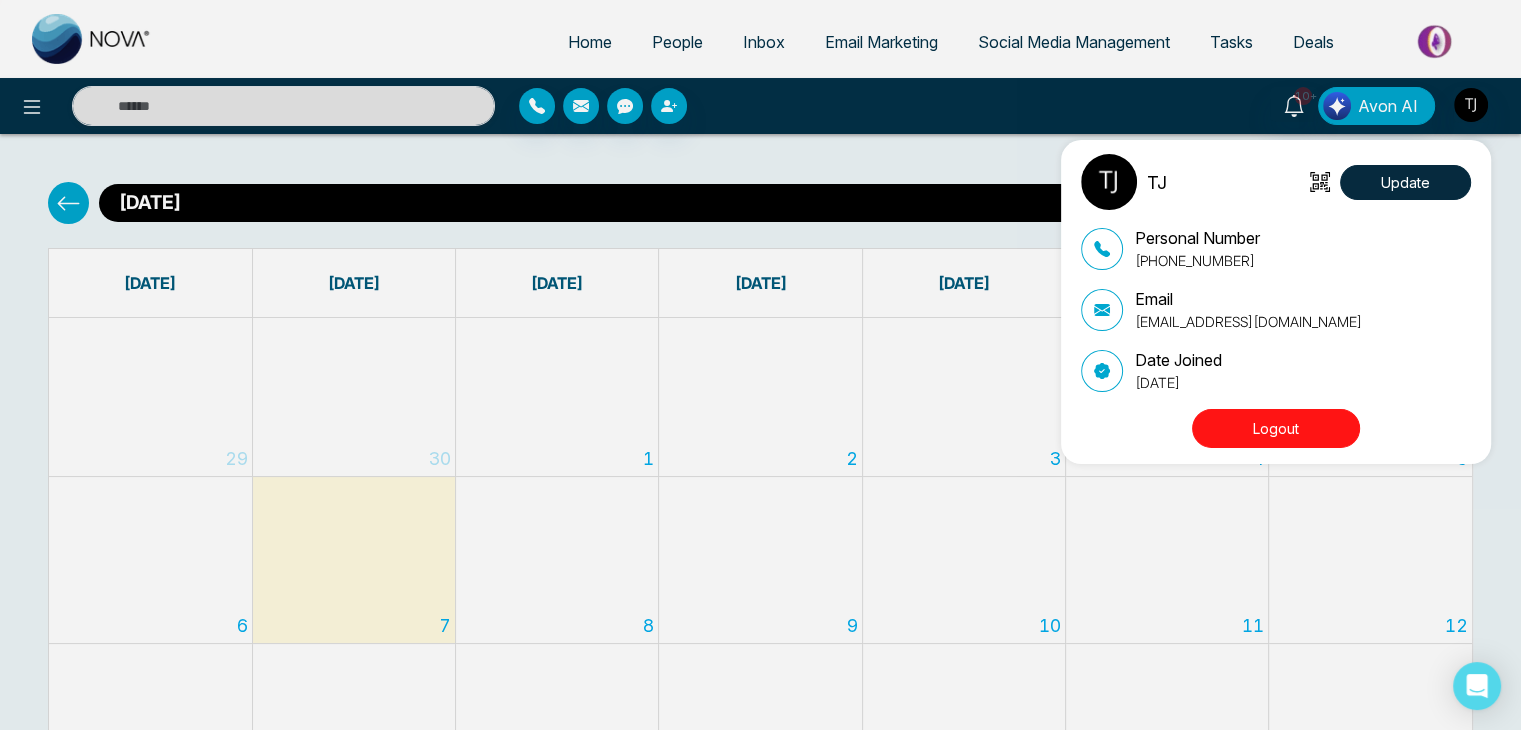 click on "TJ Update Personal Number [PHONE_NUMBER] Email [EMAIL_ADDRESS][DOMAIN_NAME] Date Joined [DATE] Logout" at bounding box center (760, 365) 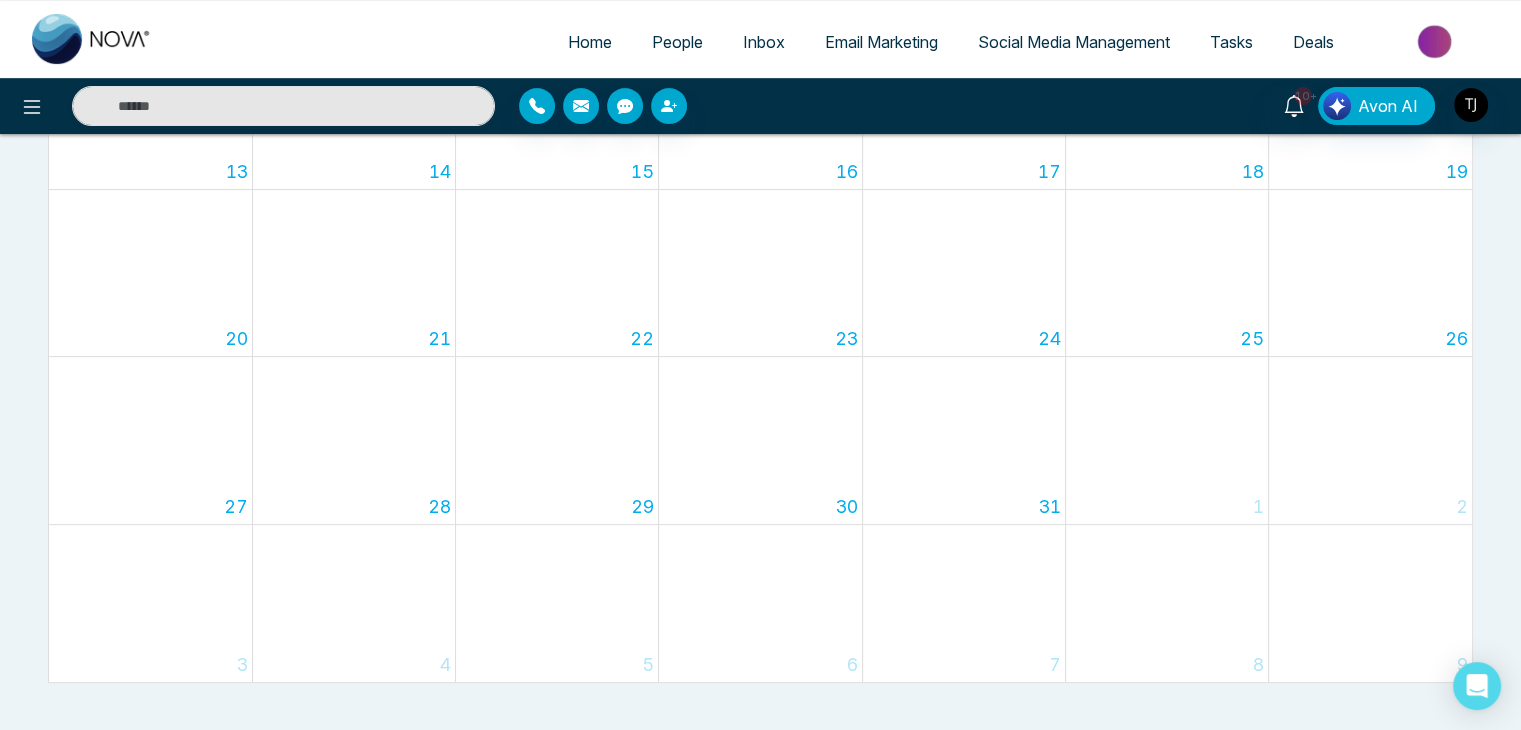 scroll, scrollTop: 0, scrollLeft: 0, axis: both 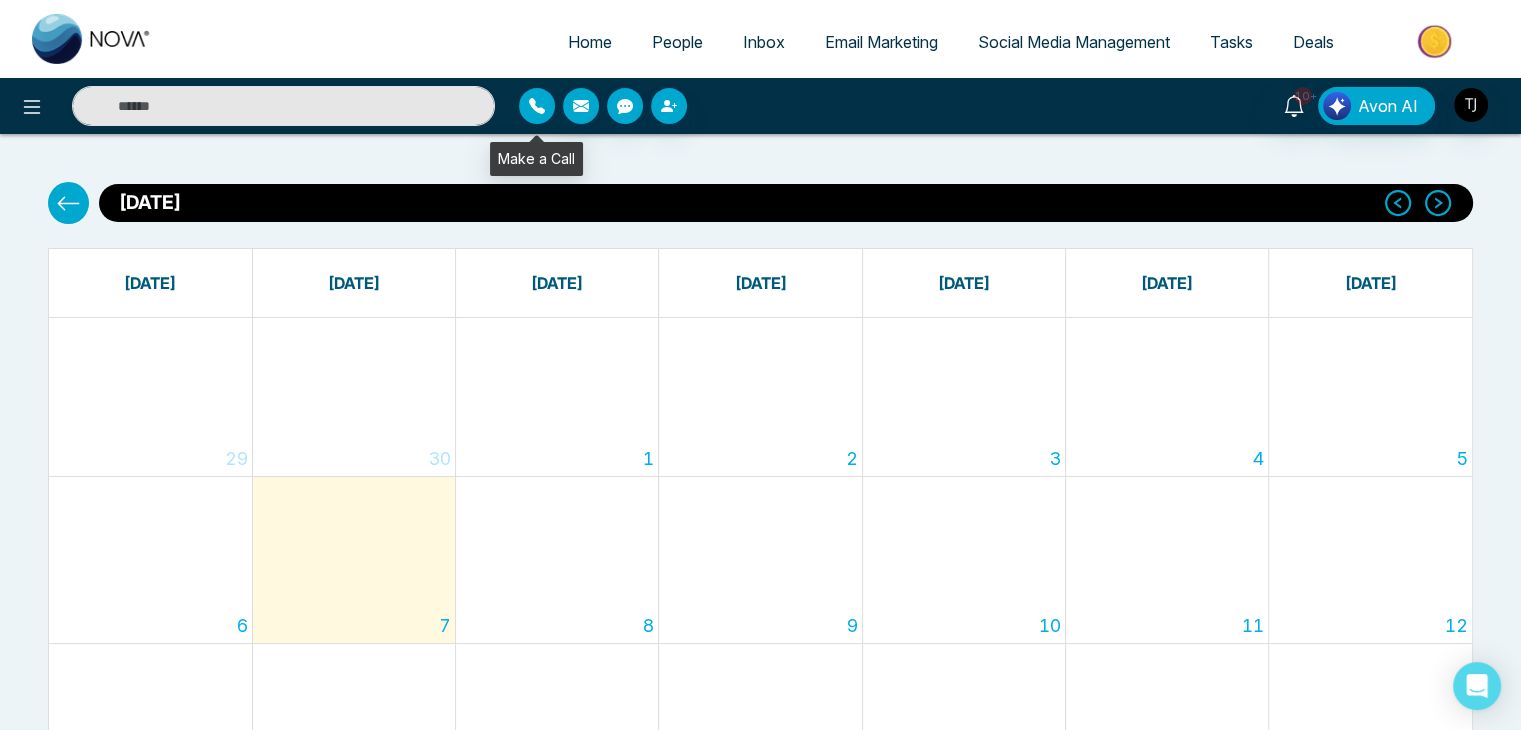 click 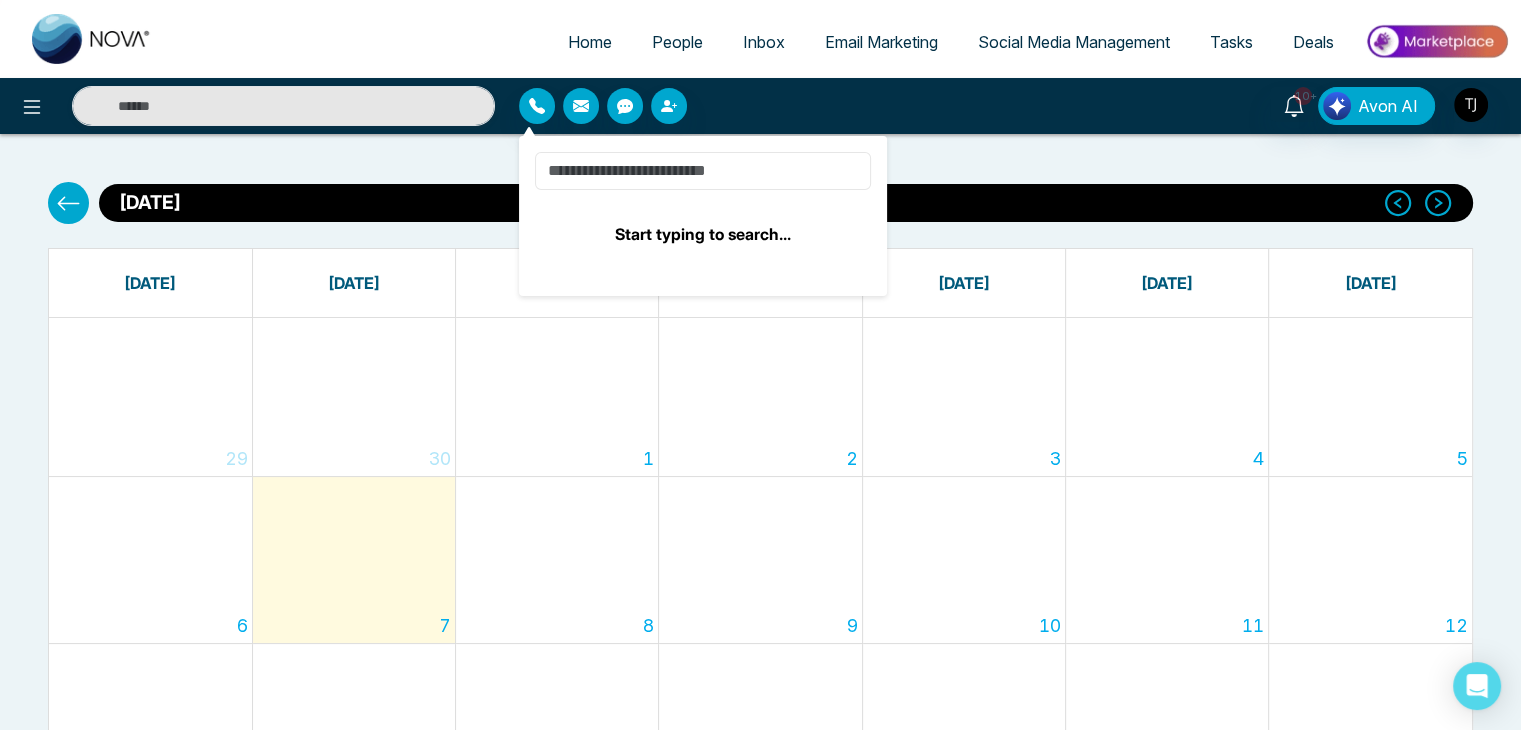 click at bounding box center (703, 171) 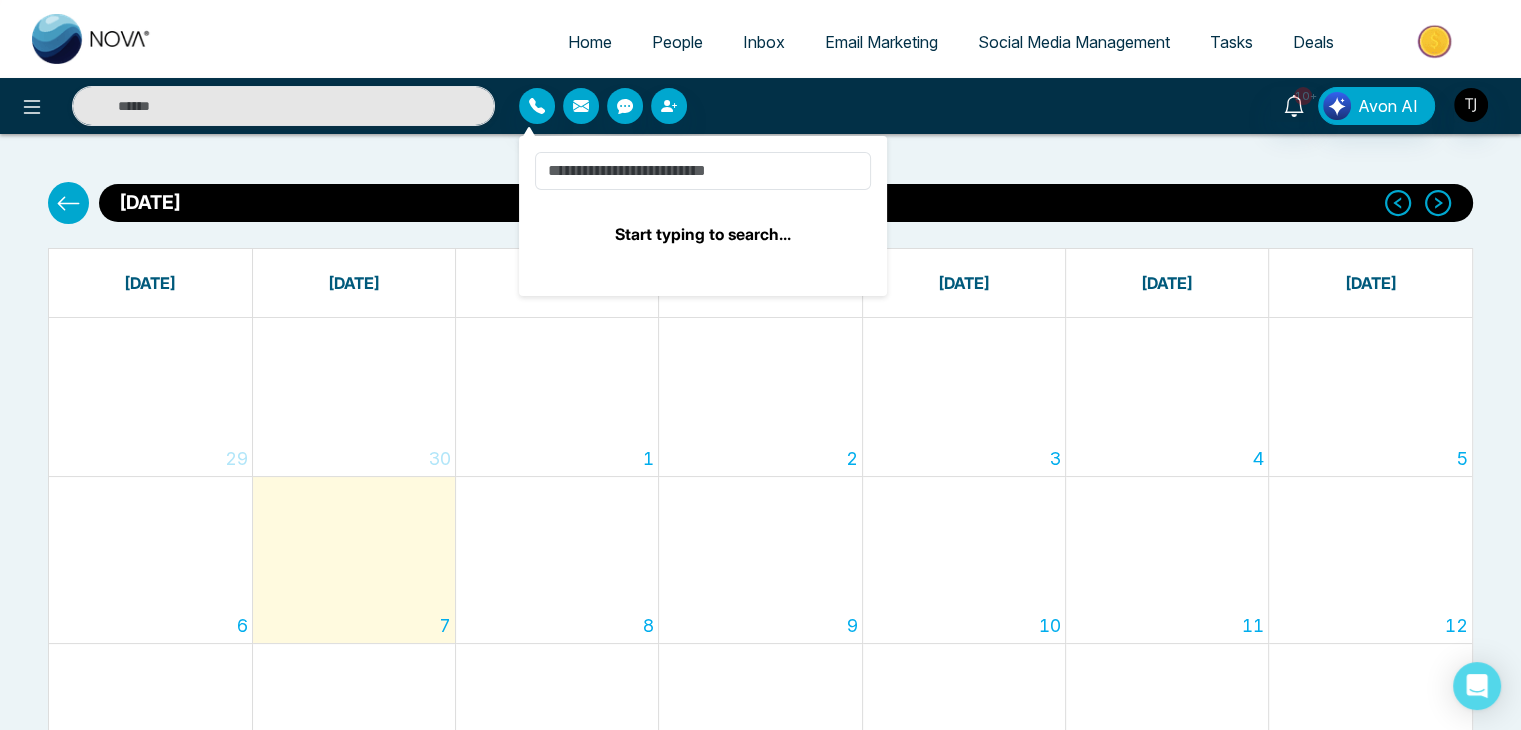click at bounding box center (581, 106) 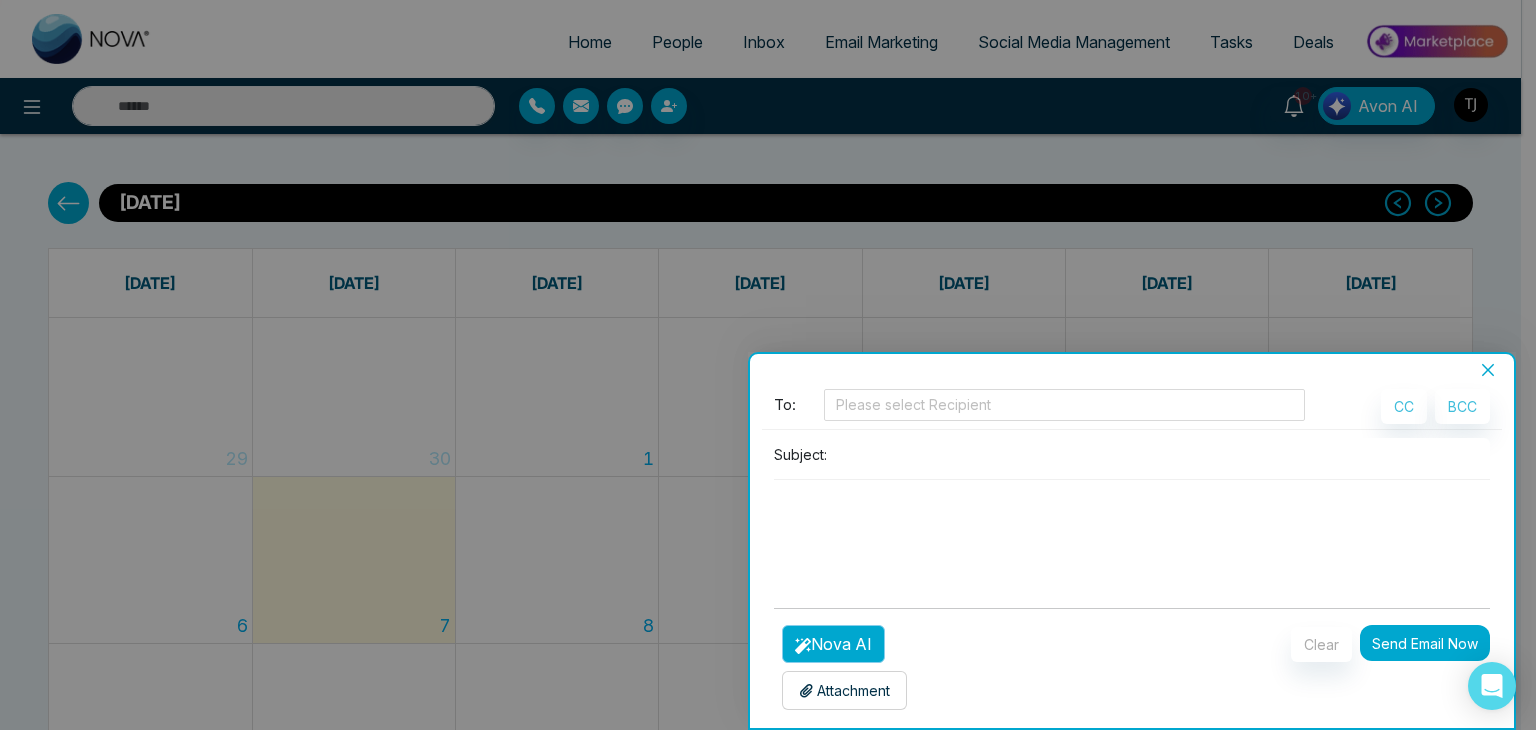 click on "Nova AI" at bounding box center (833, 644) 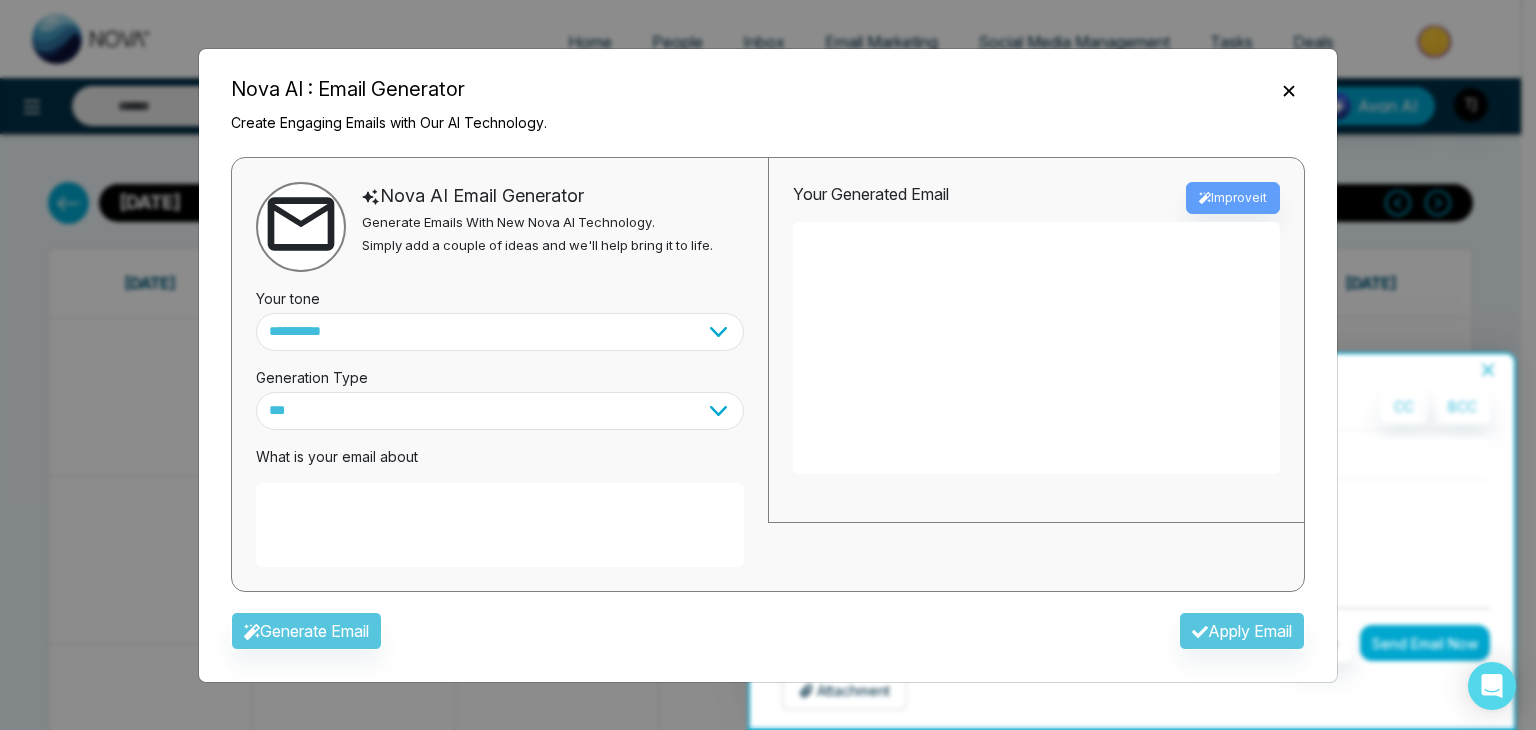 click 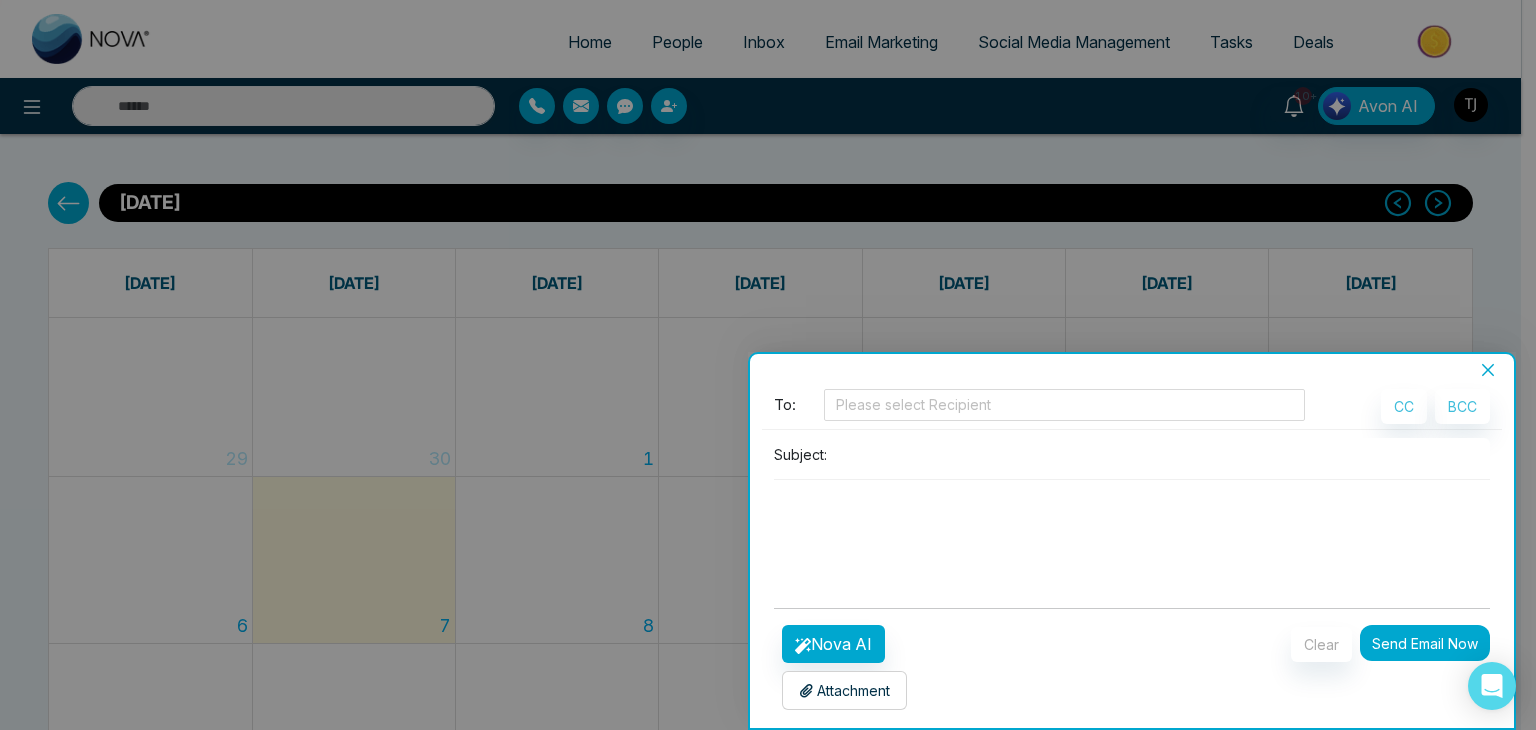 click 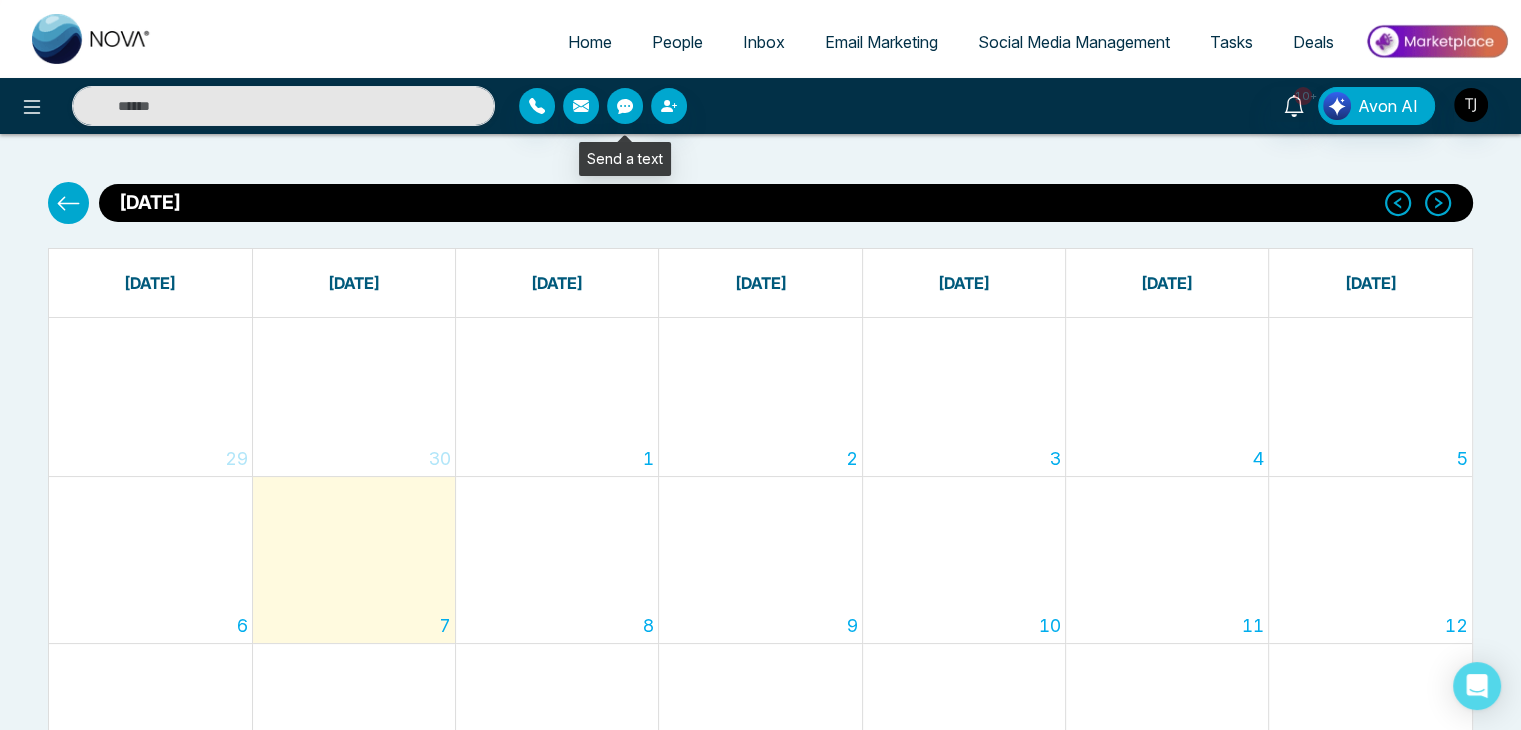 click at bounding box center [625, 106] 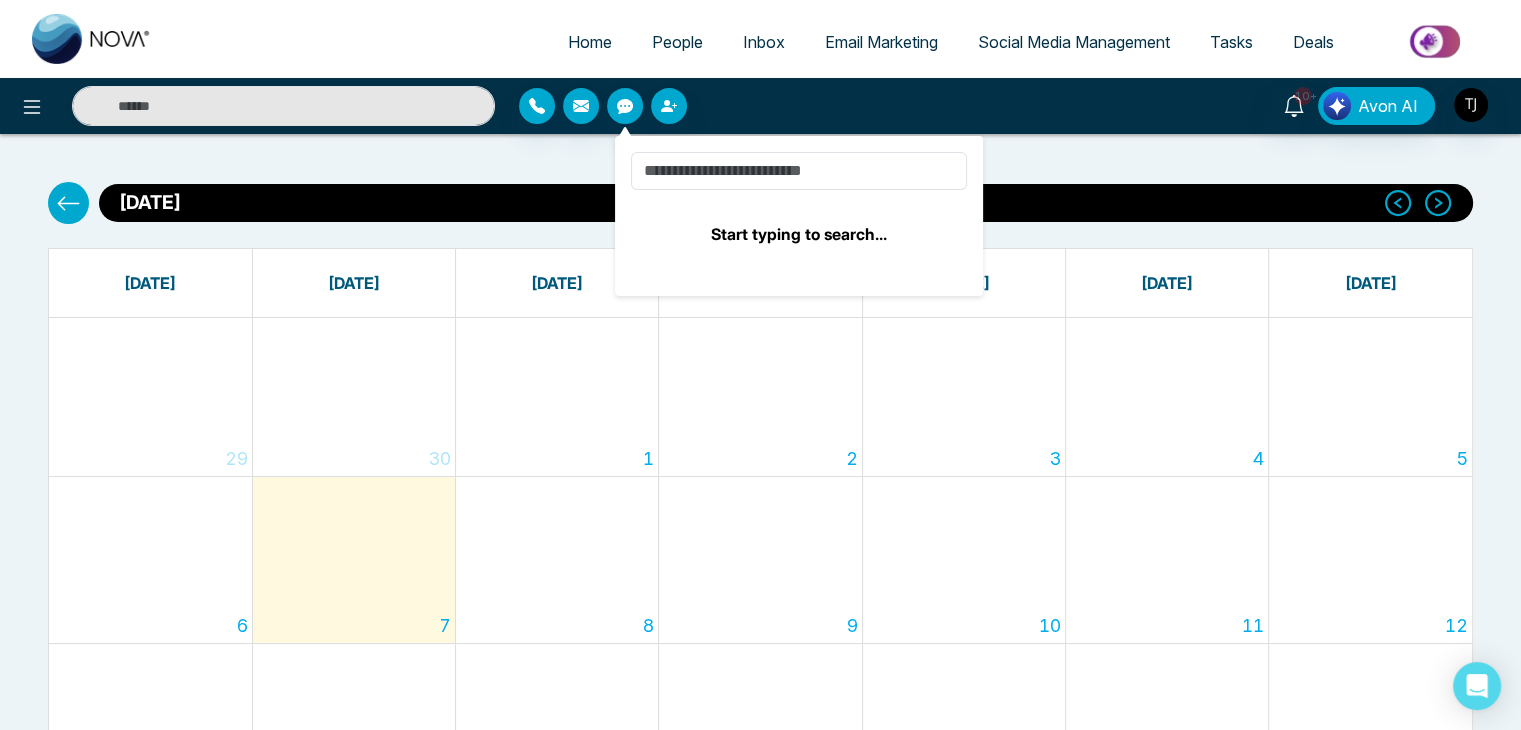 drag, startPoint x: 682, startPoint y: 119, endPoint x: 662, endPoint y: 106, distance: 23.853722 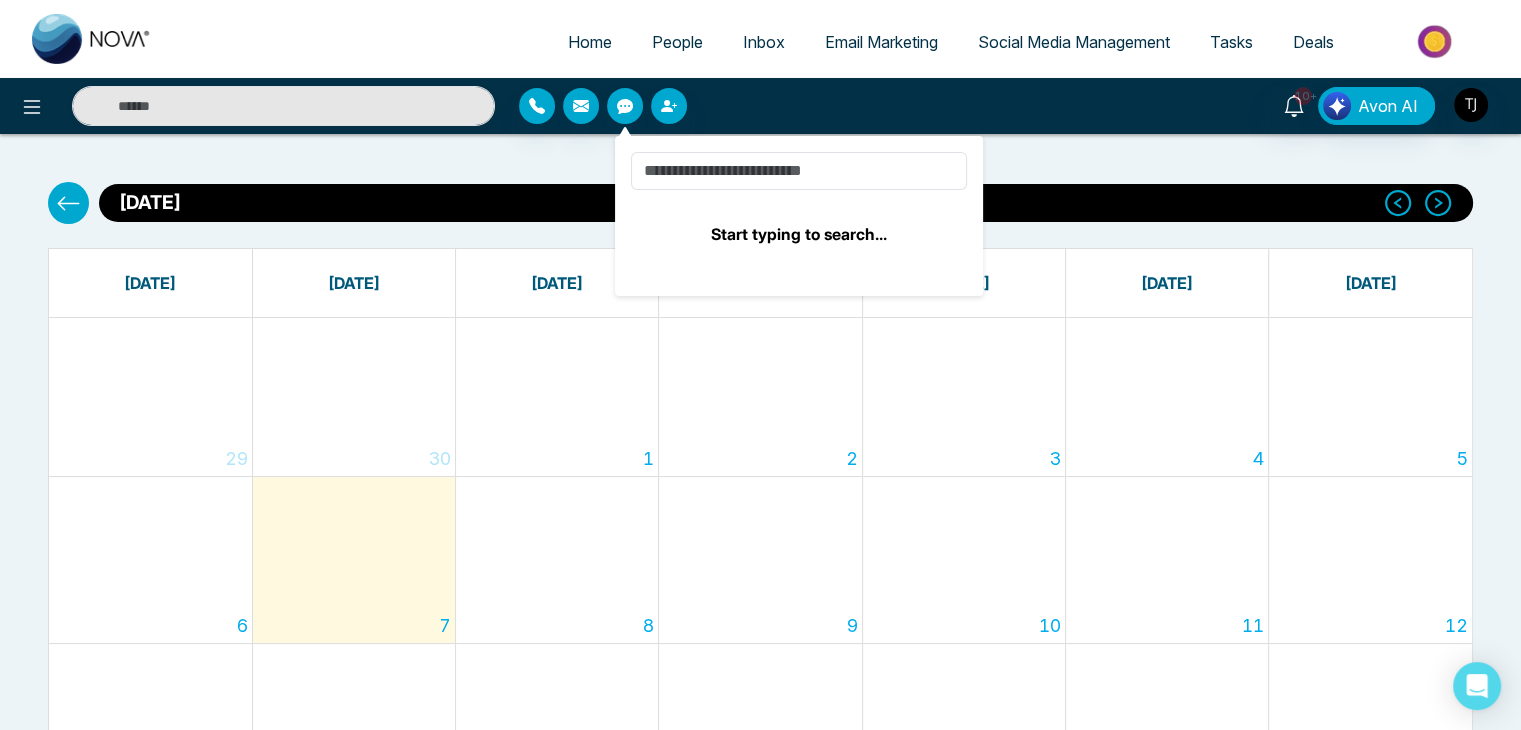 click at bounding box center (697, 106) 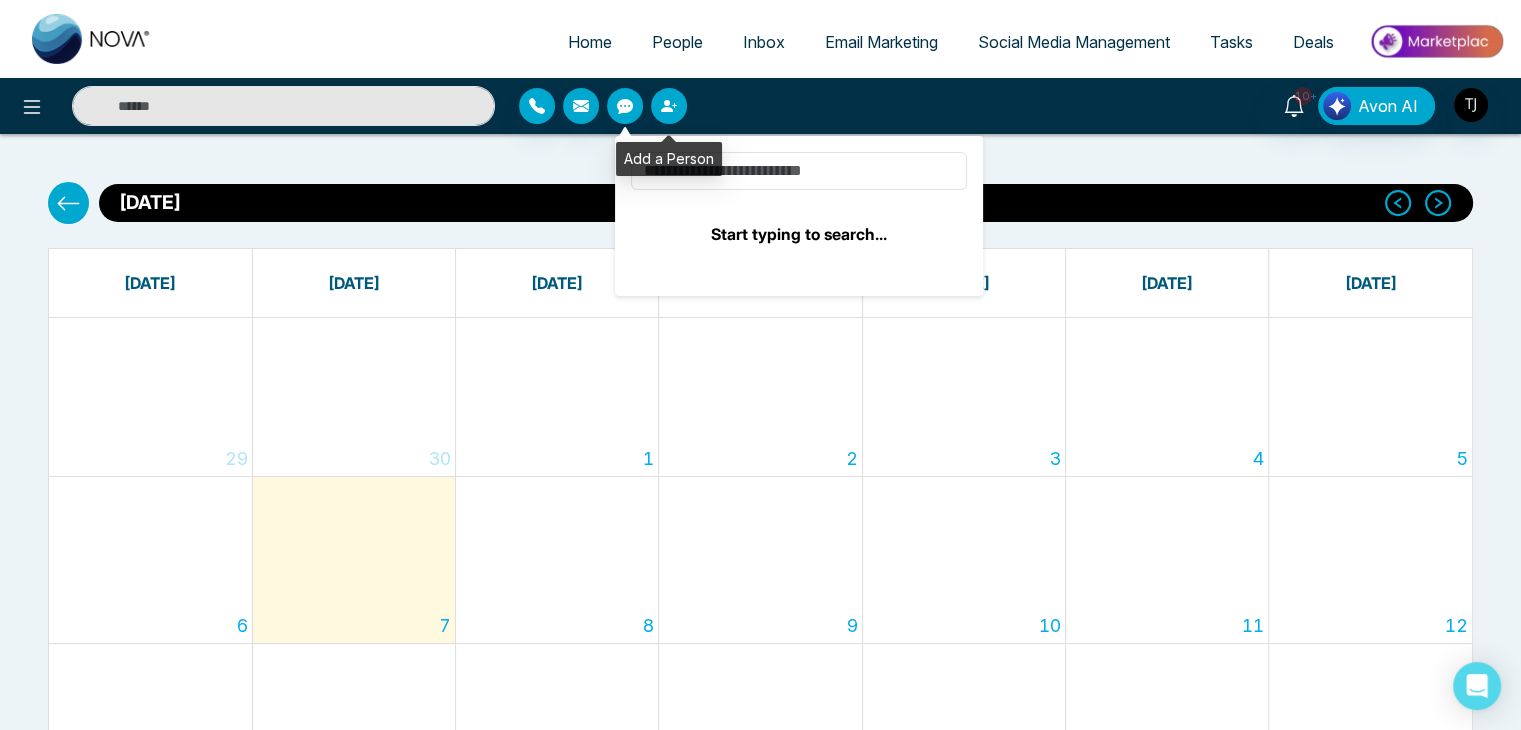 click 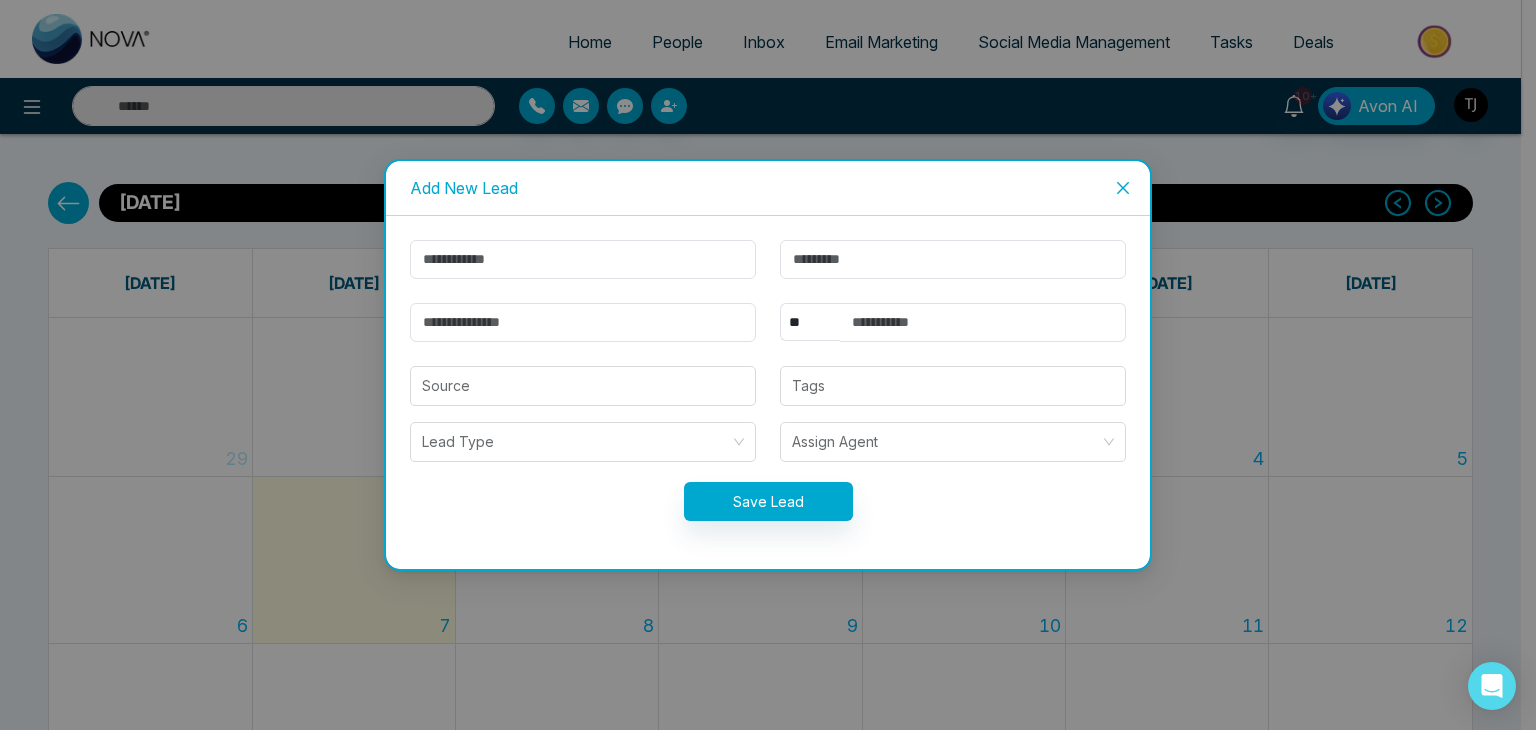 click 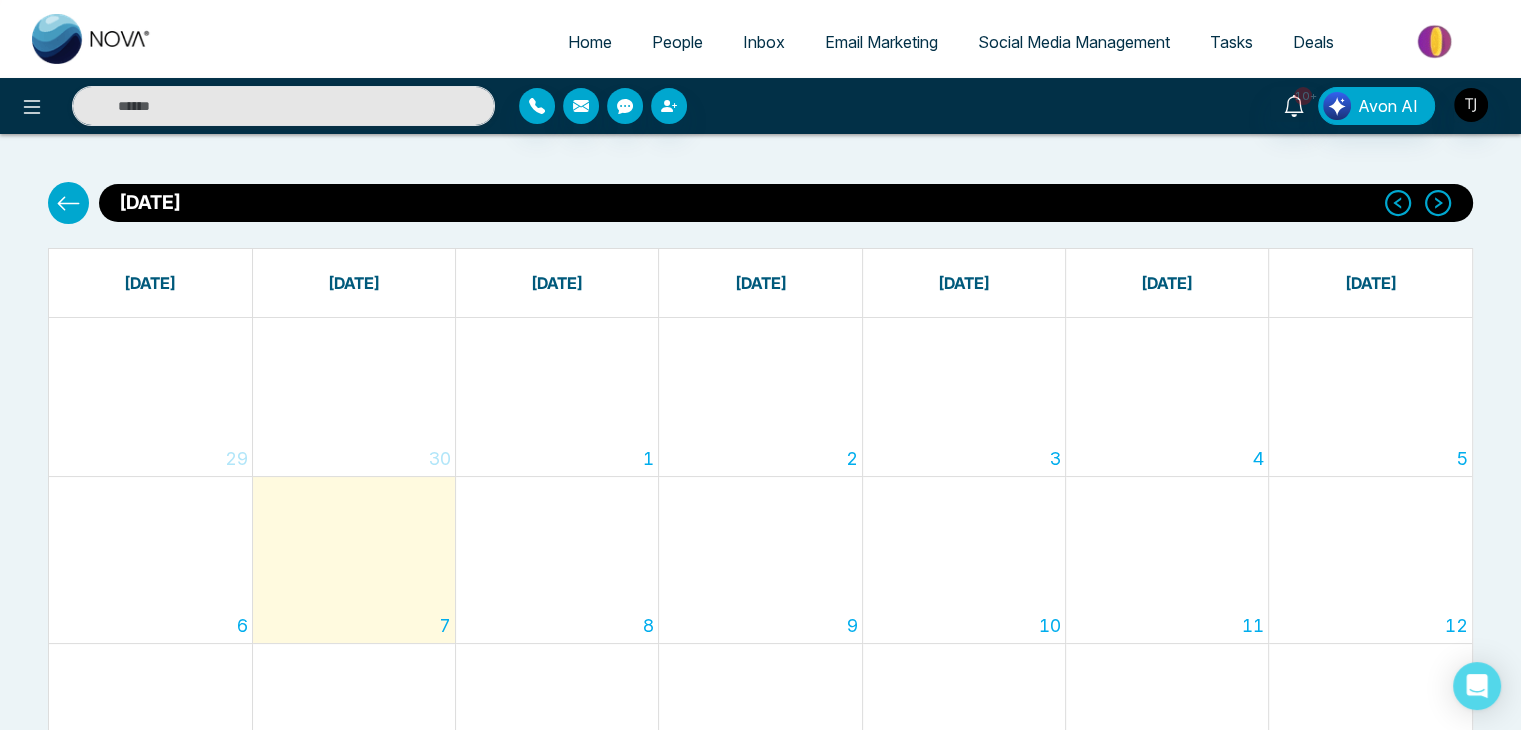 click on "Social Media Management" at bounding box center (1074, 42) 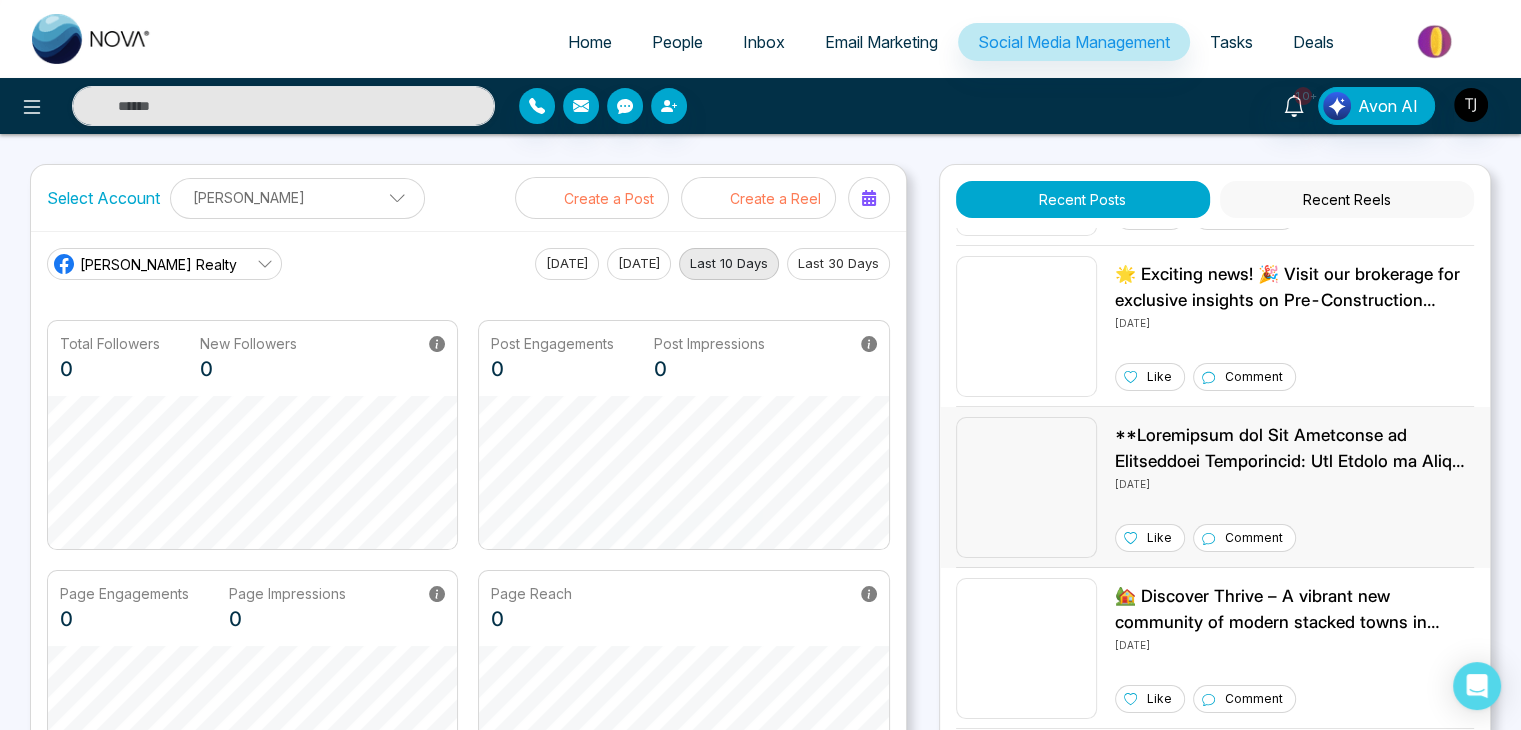 scroll, scrollTop: 0, scrollLeft: 0, axis: both 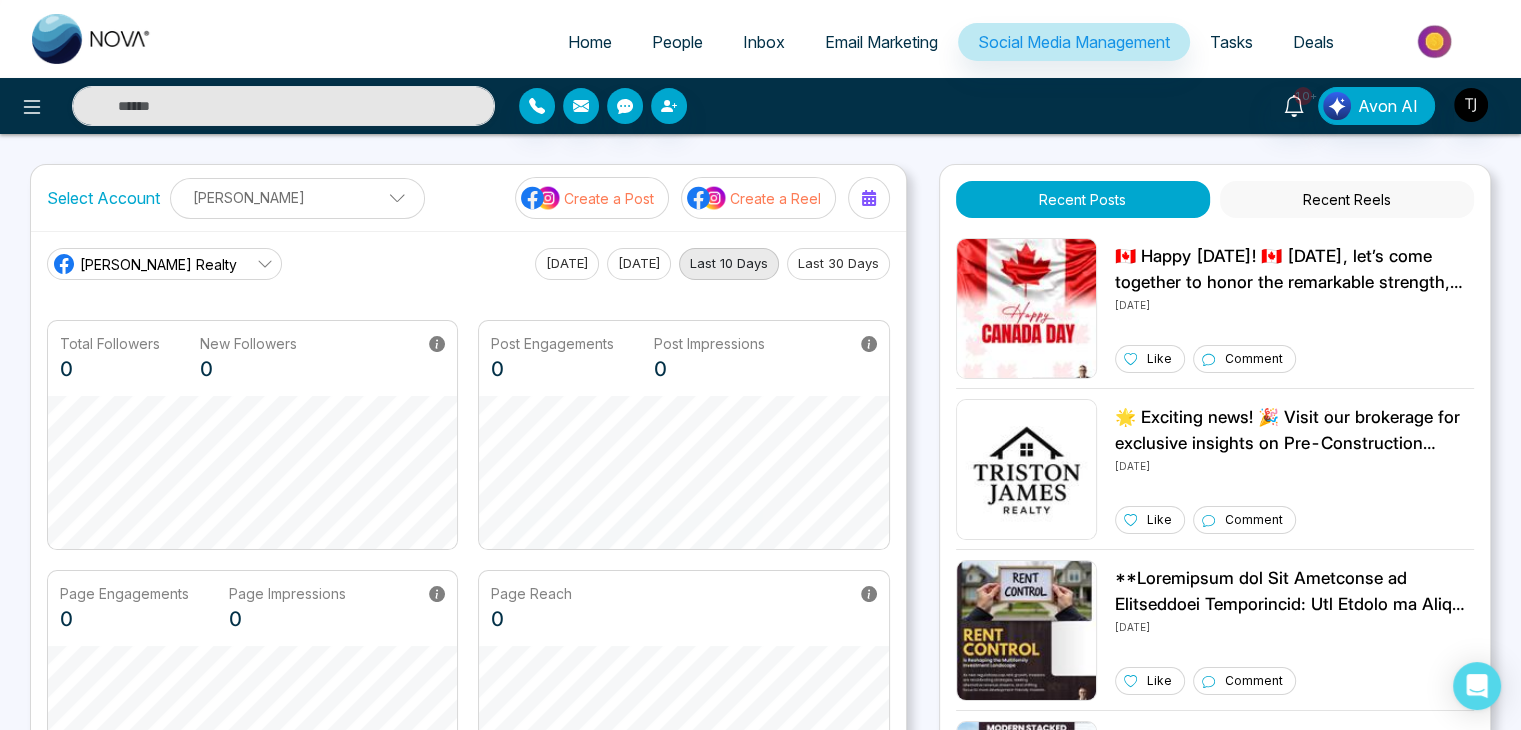 click on "Last 30 Days" at bounding box center (838, 264) 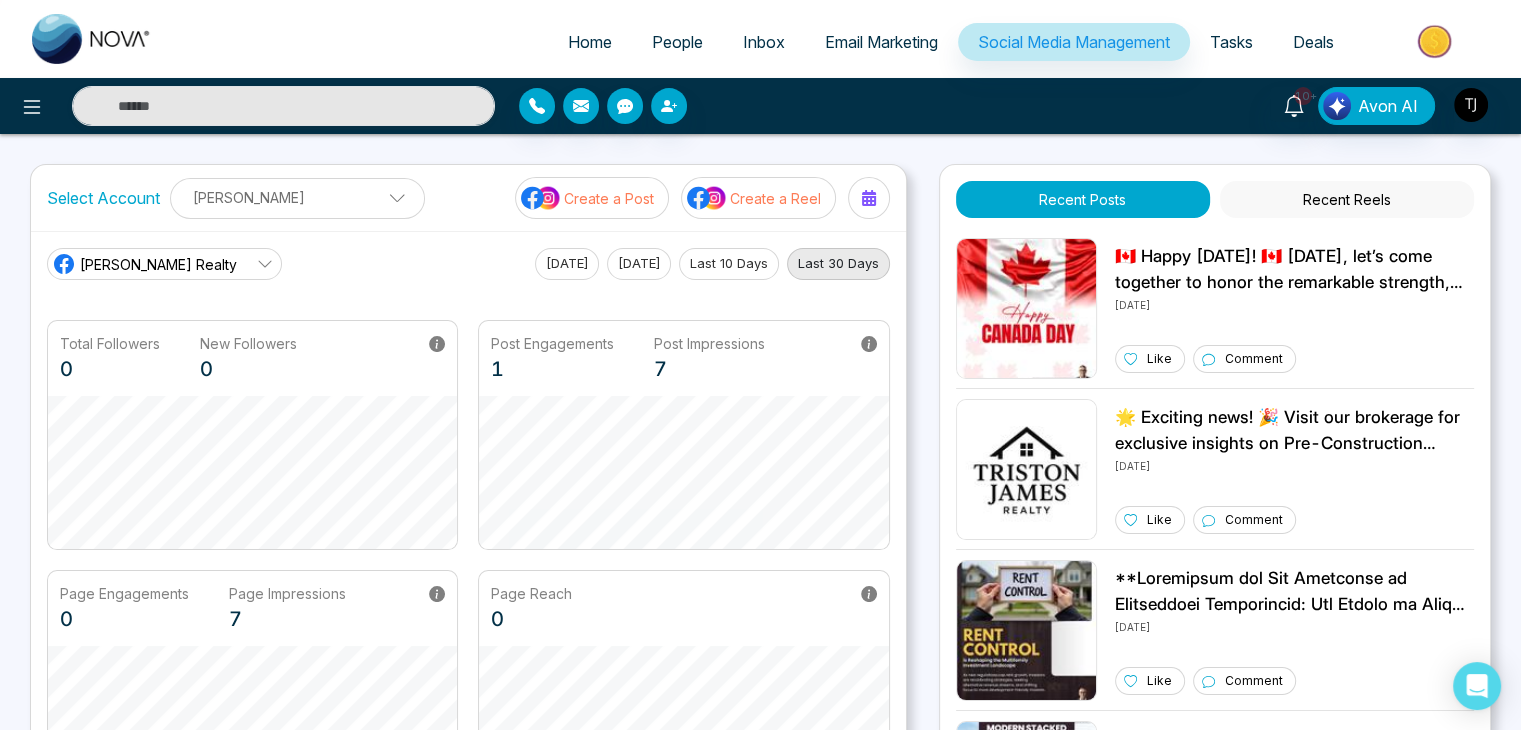 click on "[DATE]" at bounding box center [567, 264] 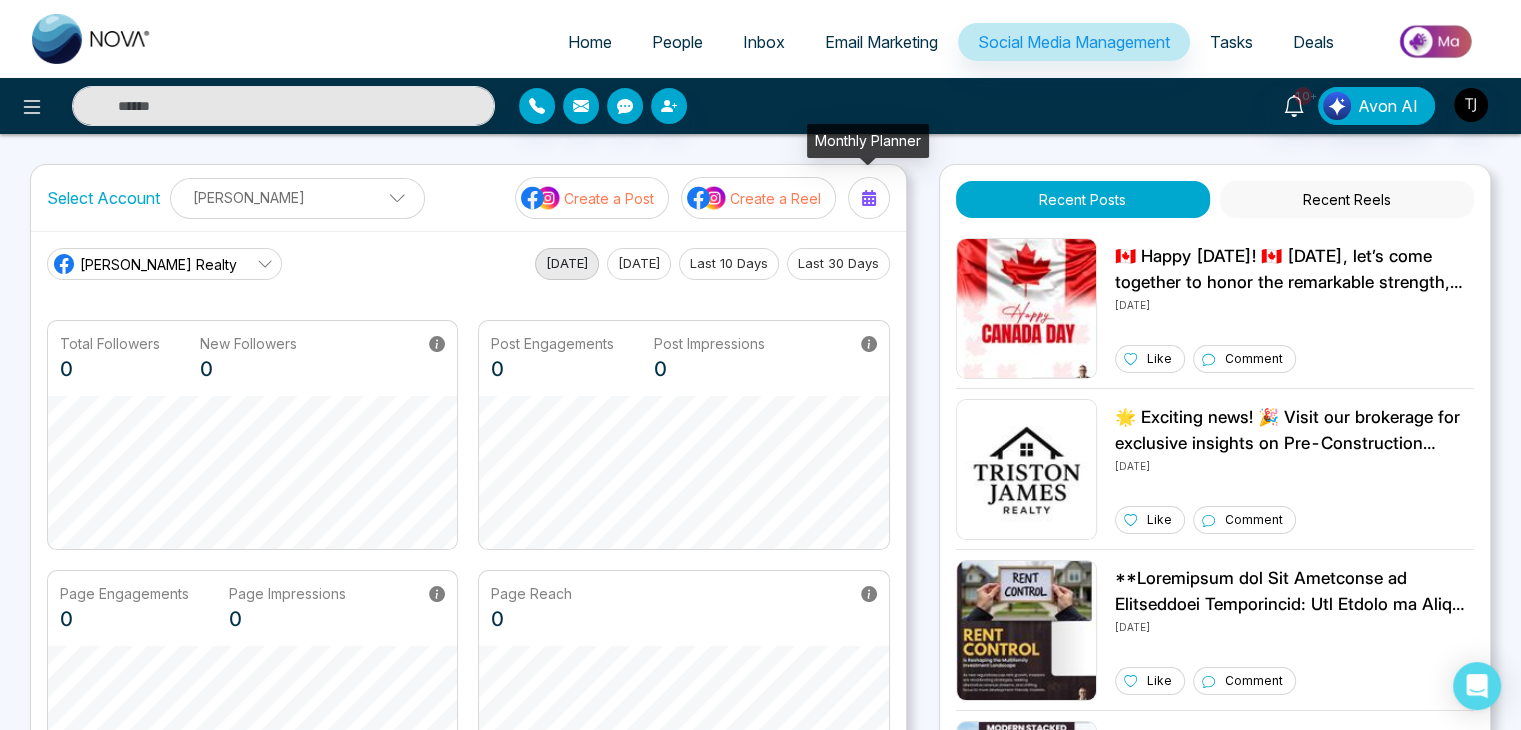 click 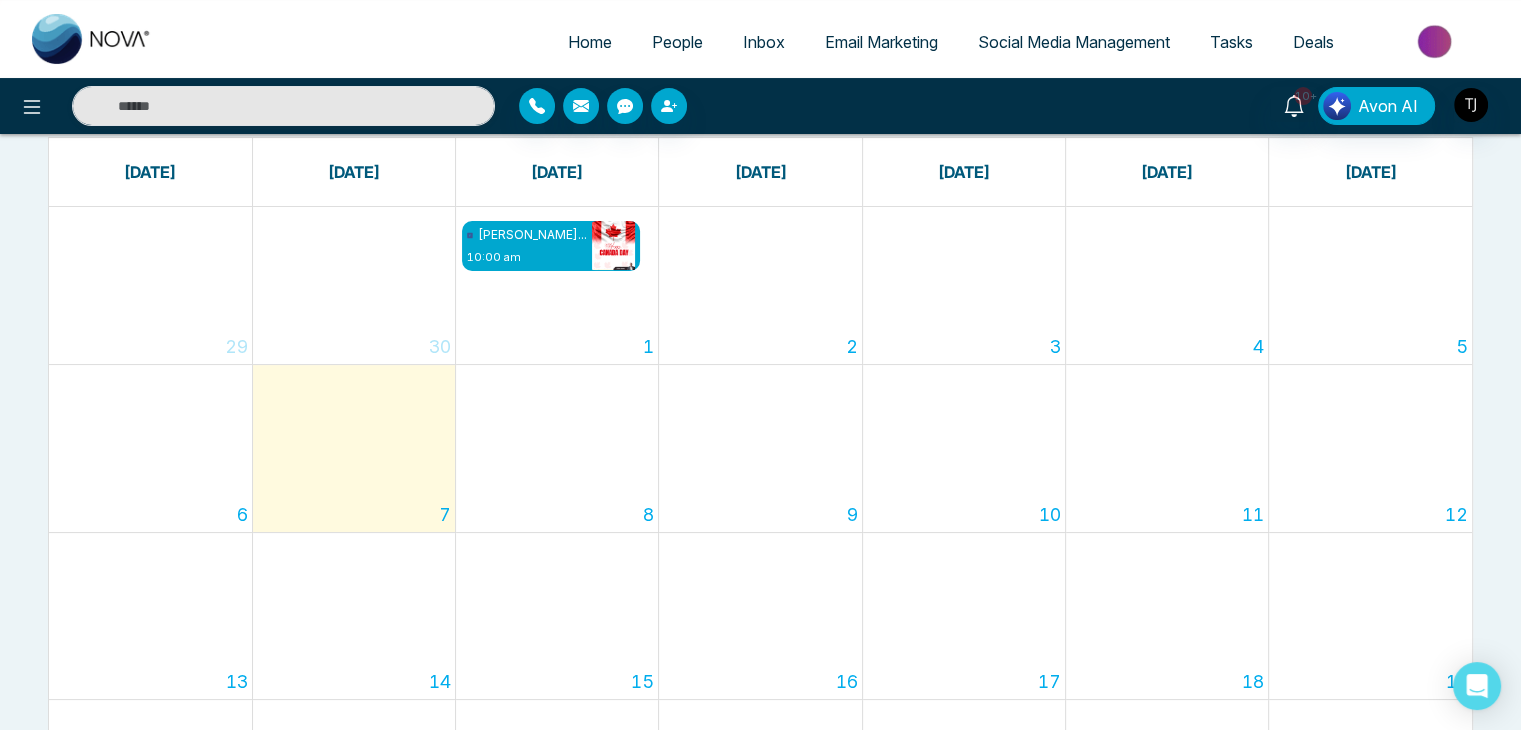 scroll, scrollTop: 638, scrollLeft: 0, axis: vertical 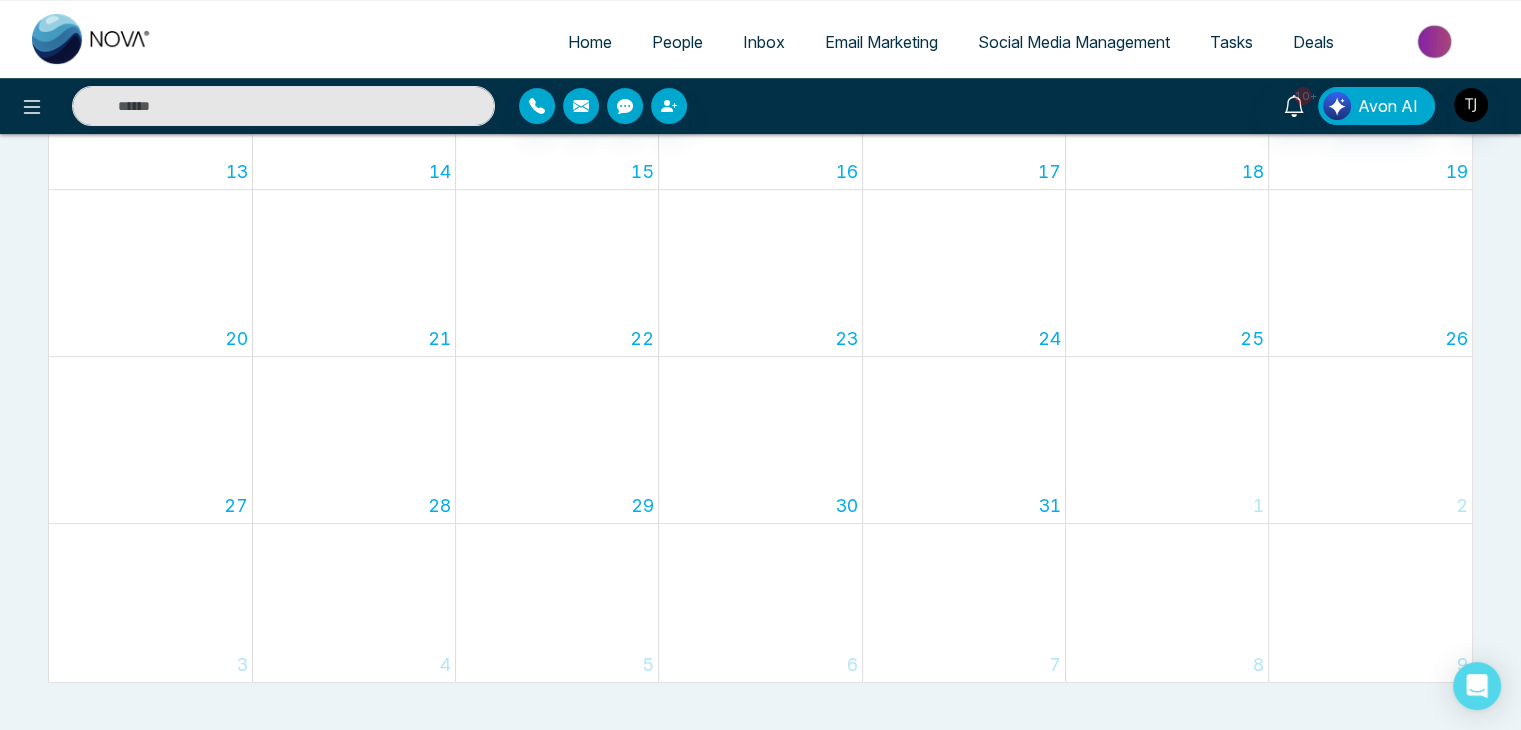 click on "Tasks" at bounding box center [1231, 42] 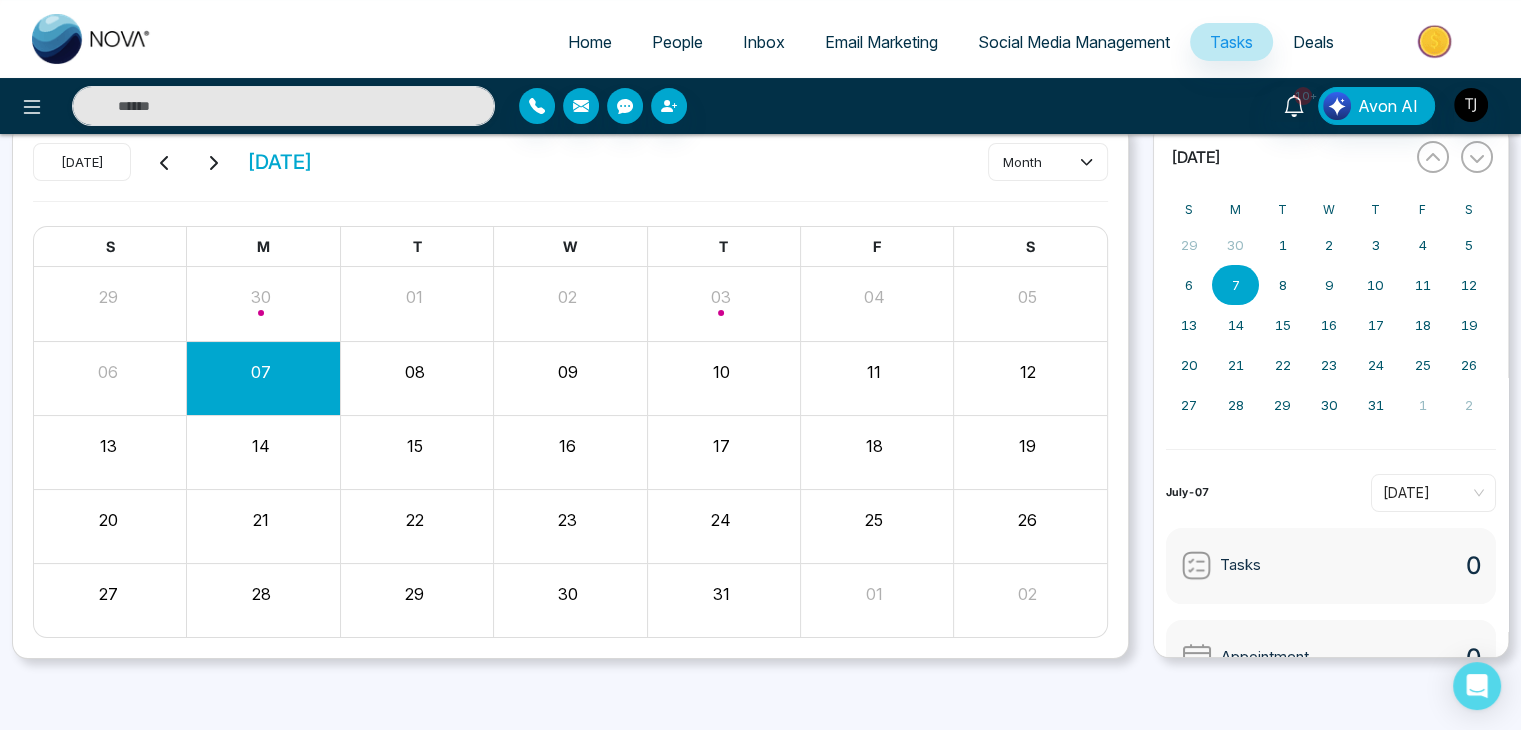 scroll, scrollTop: 0, scrollLeft: 0, axis: both 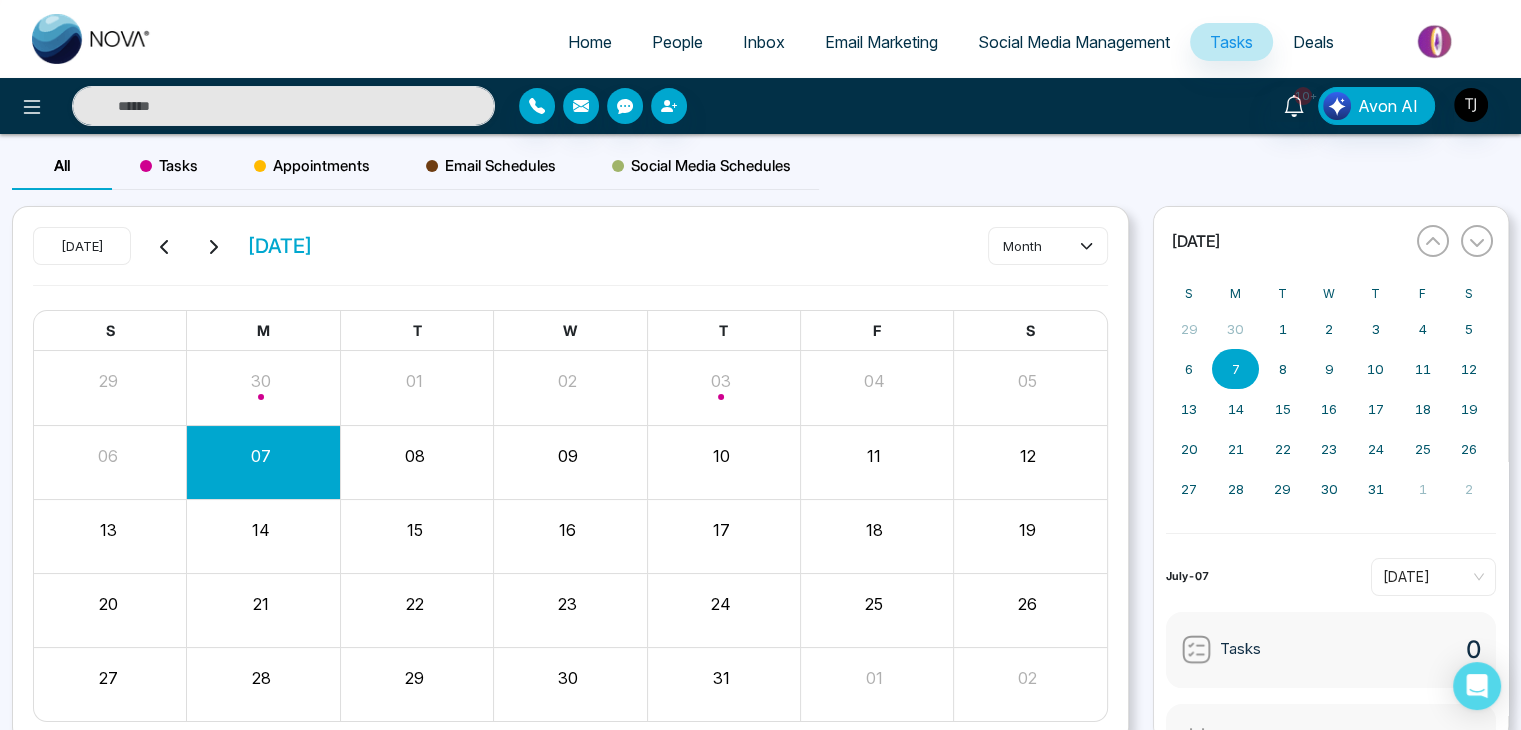 click on "Tasks" at bounding box center [169, 166] 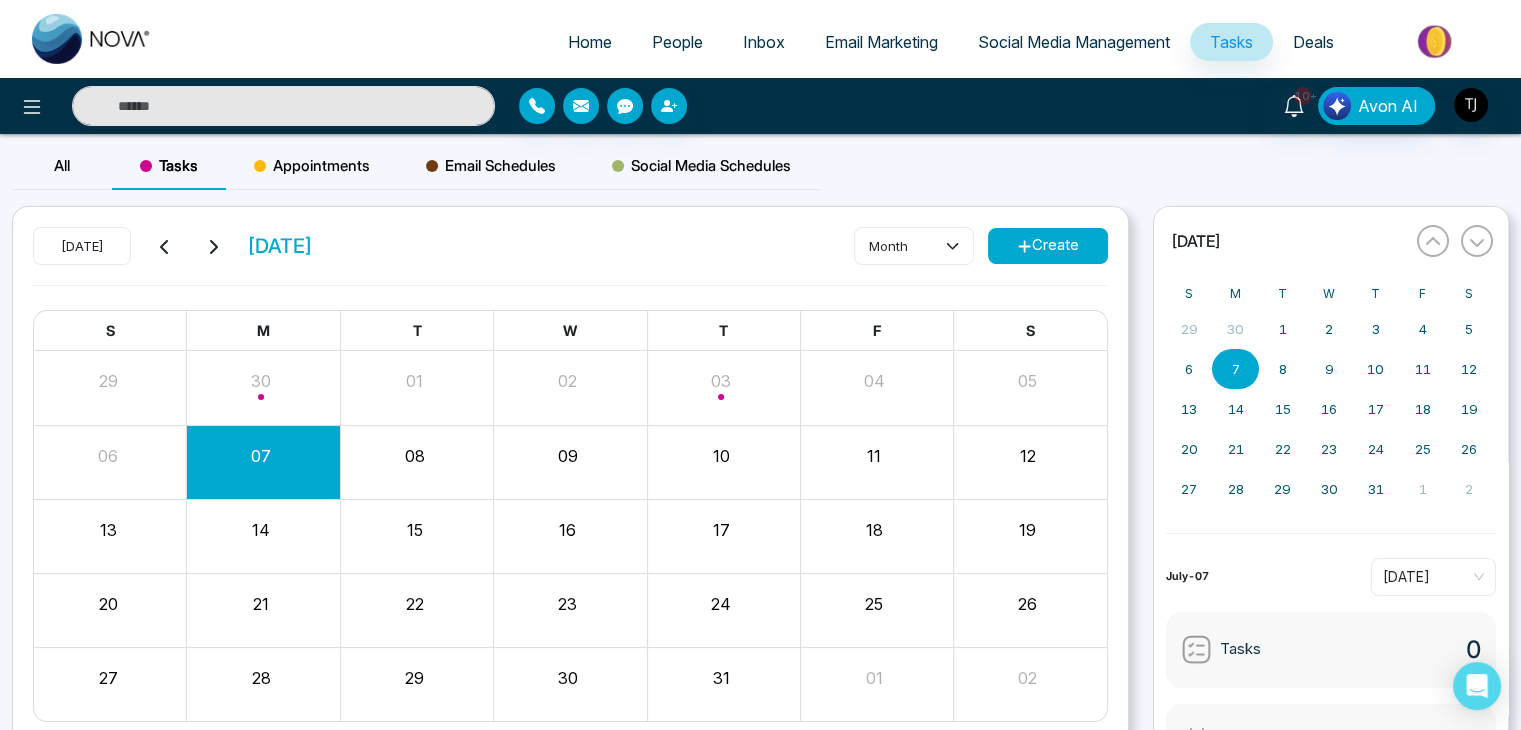 click on "Appointments" at bounding box center (312, 166) 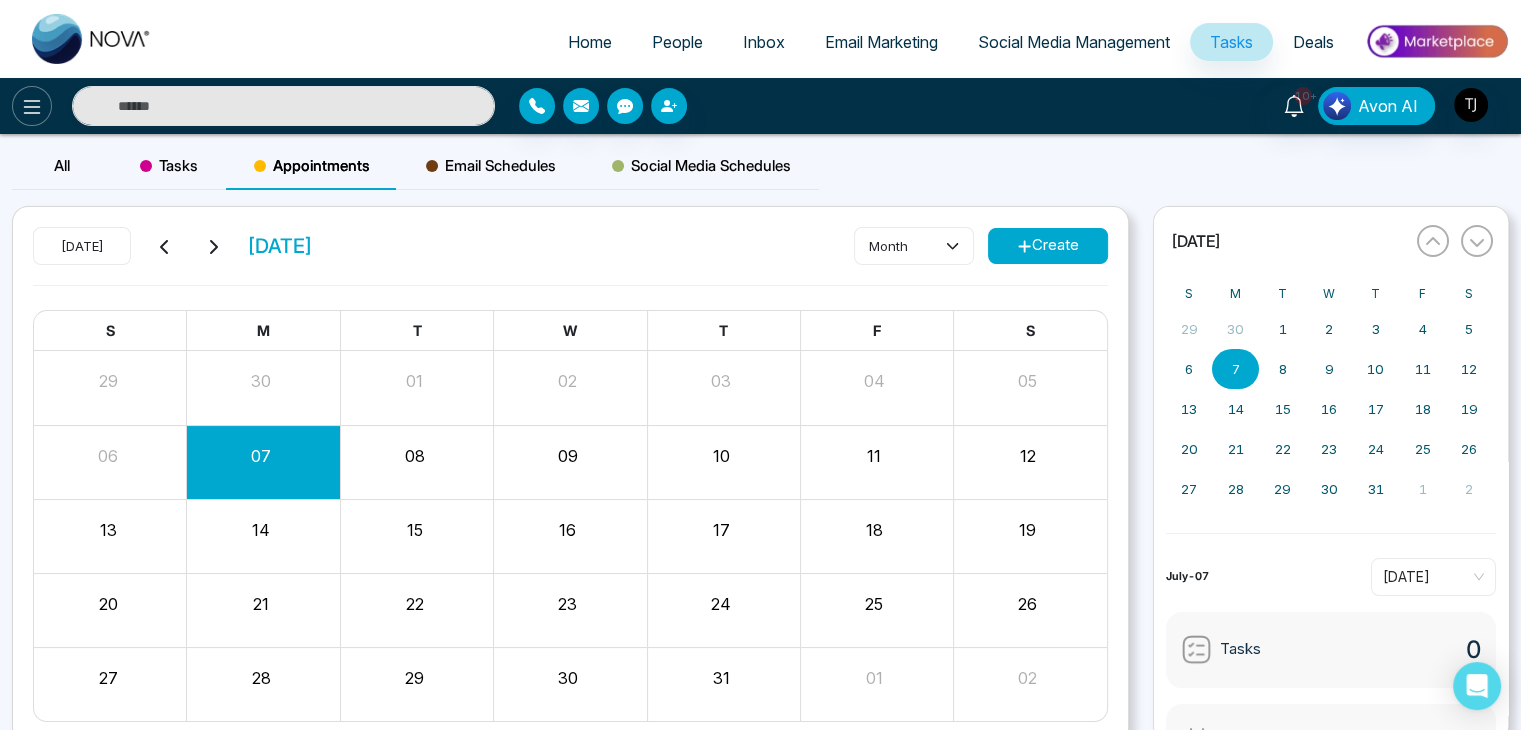 click 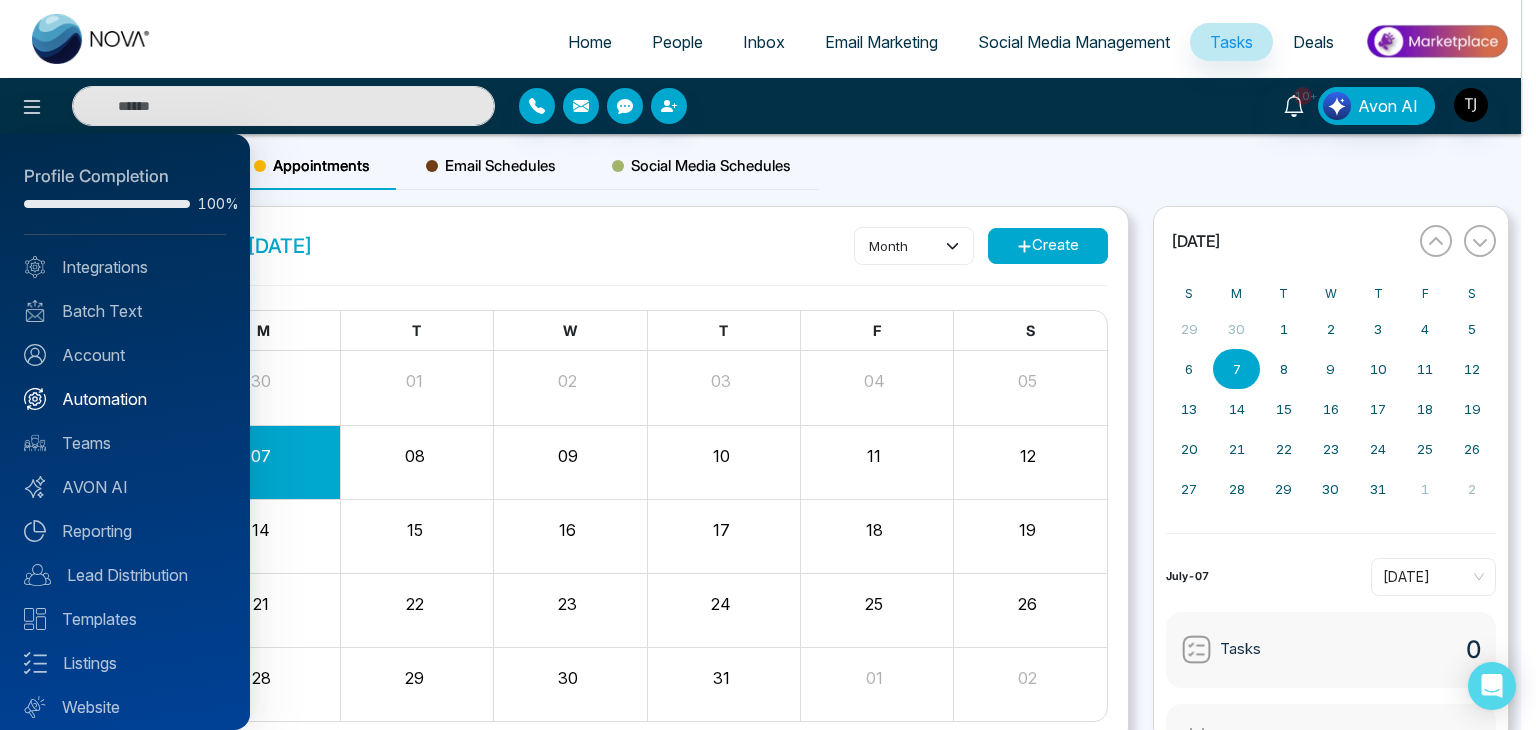 click on "Automation" at bounding box center [125, 399] 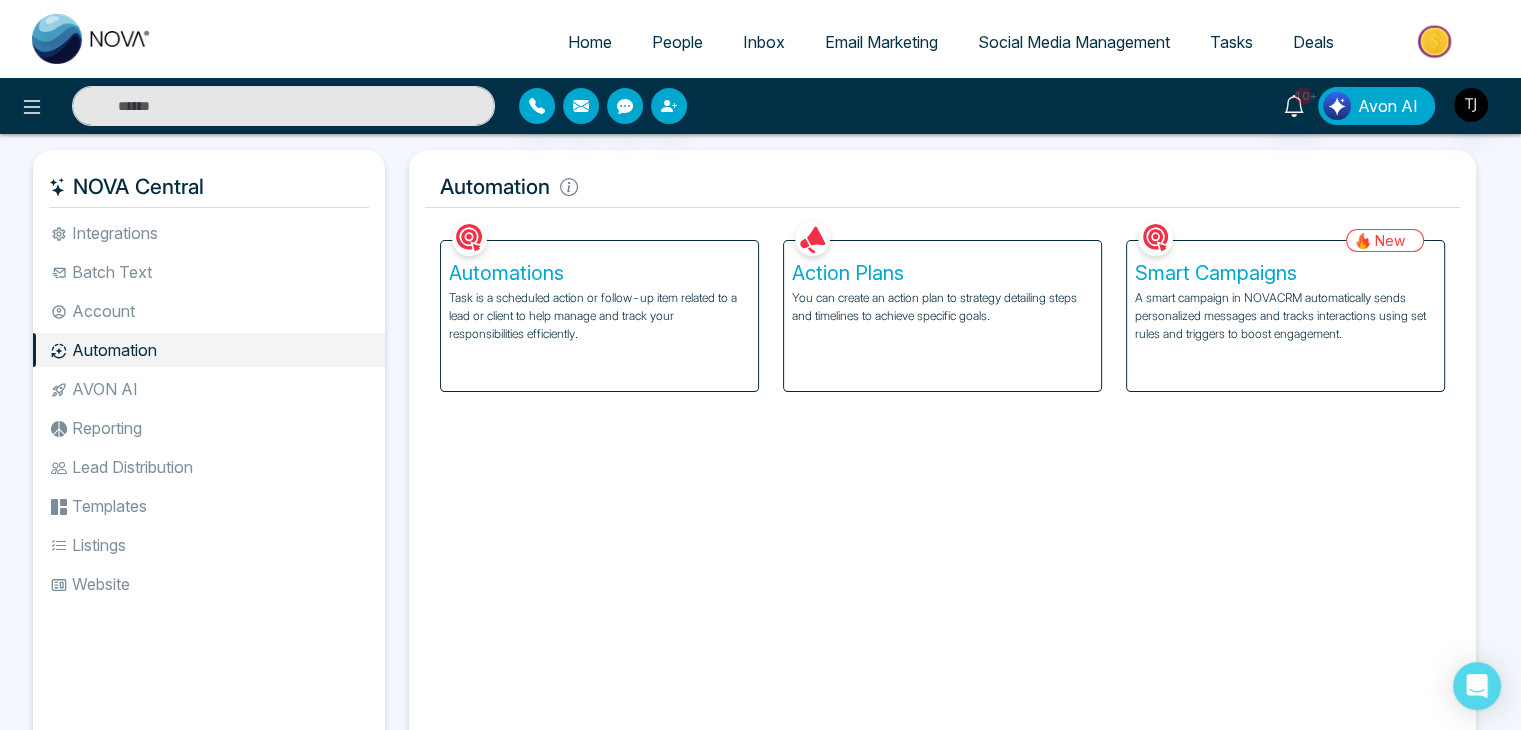 click on "Avon AI" at bounding box center [1388, 106] 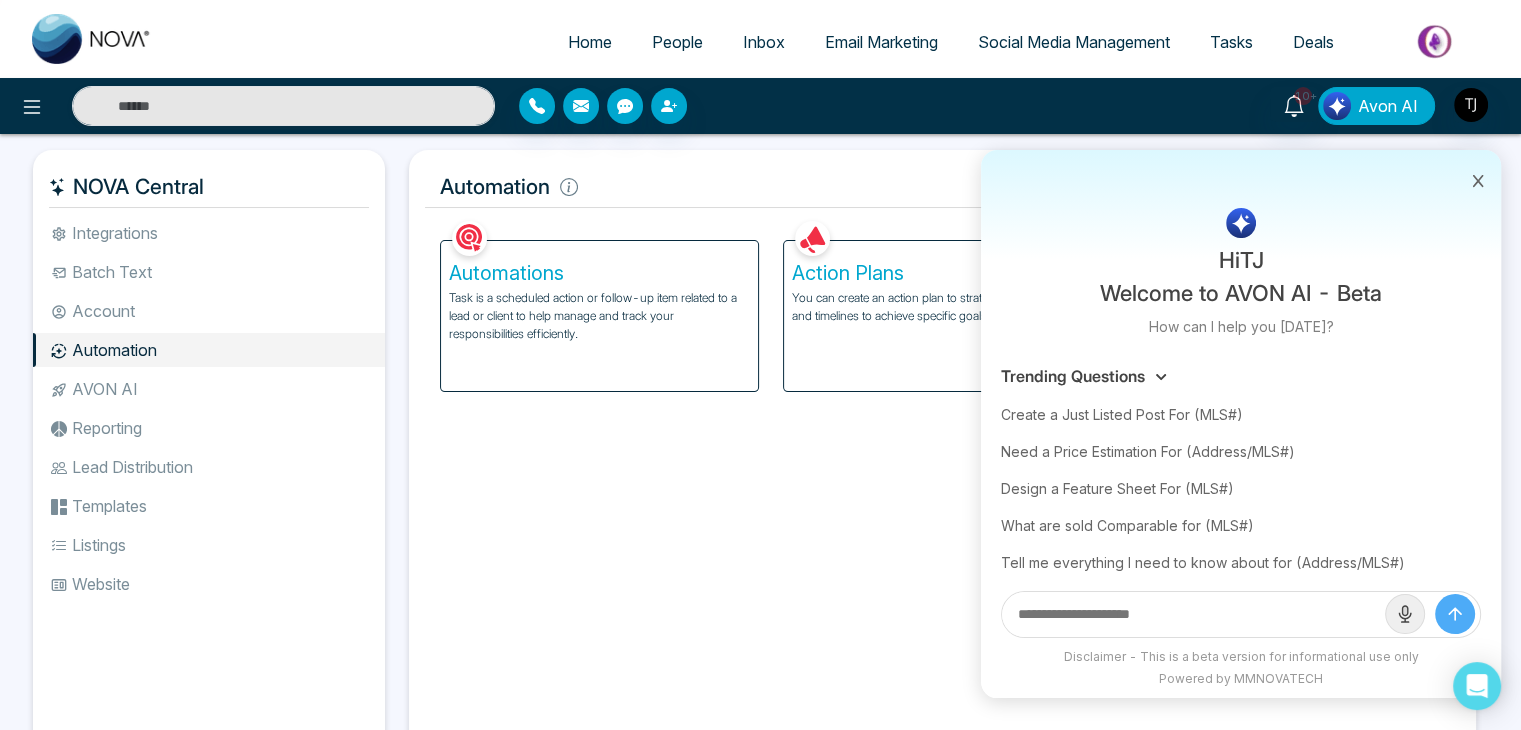 scroll, scrollTop: 121, scrollLeft: 0, axis: vertical 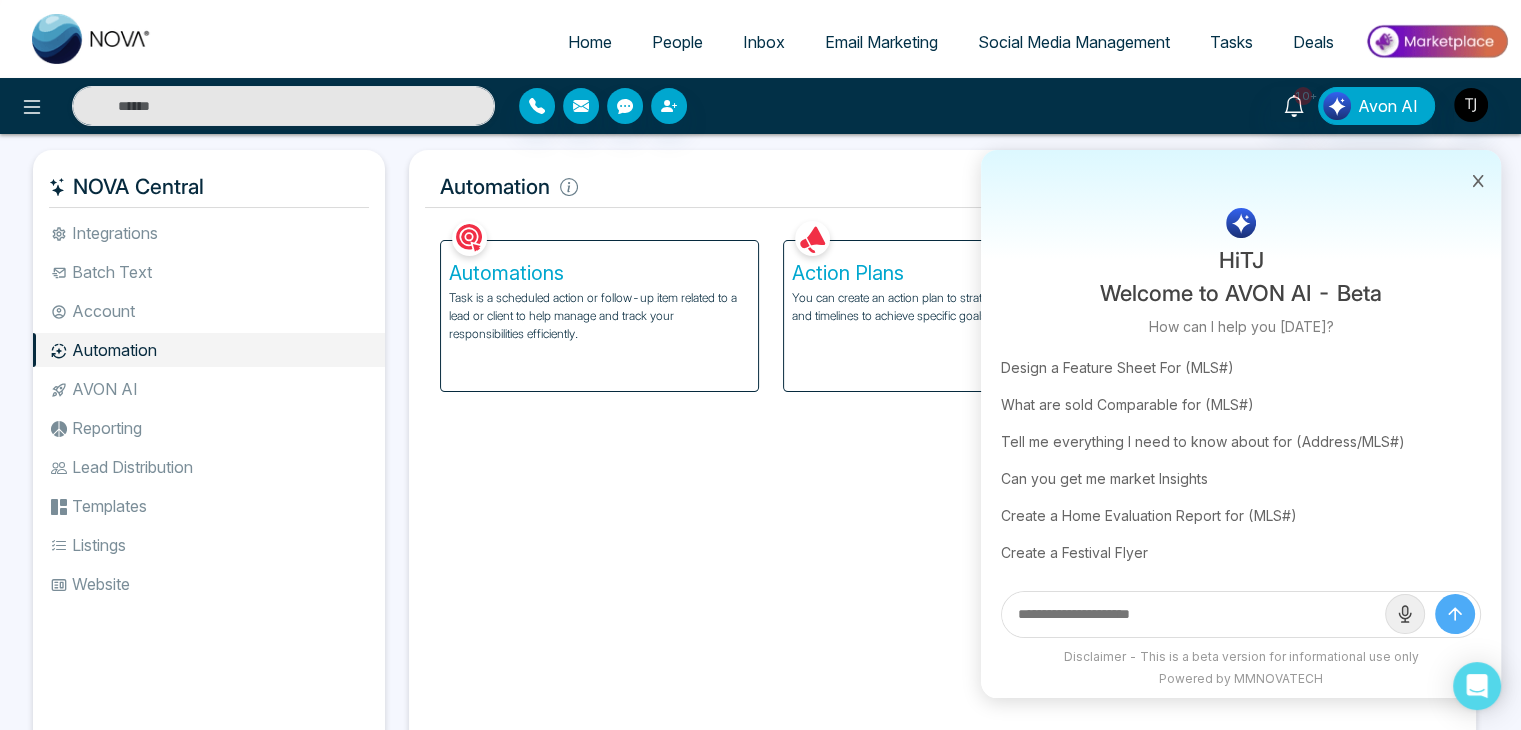 click at bounding box center (1478, 179) 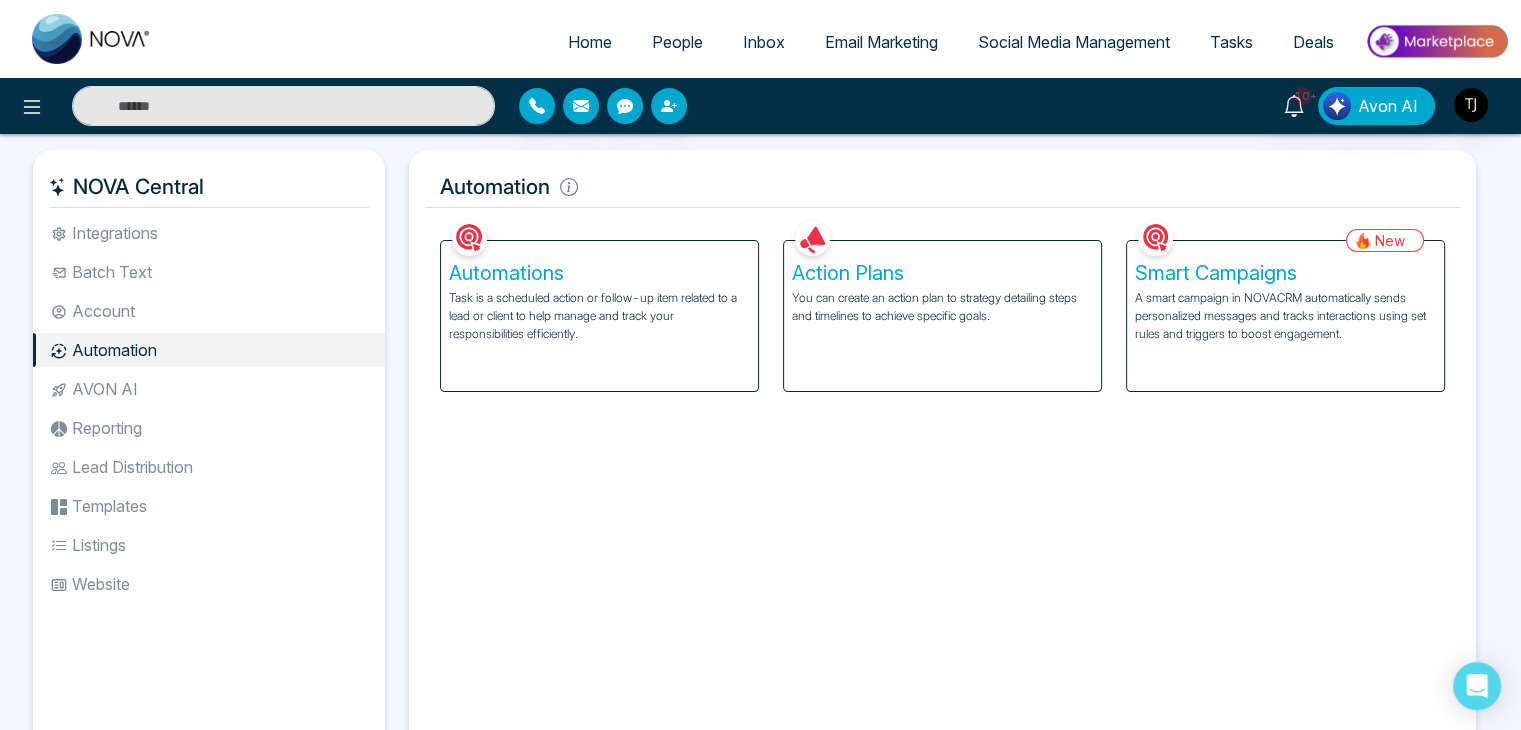 click on "Lead Distribution" at bounding box center (209, 467) 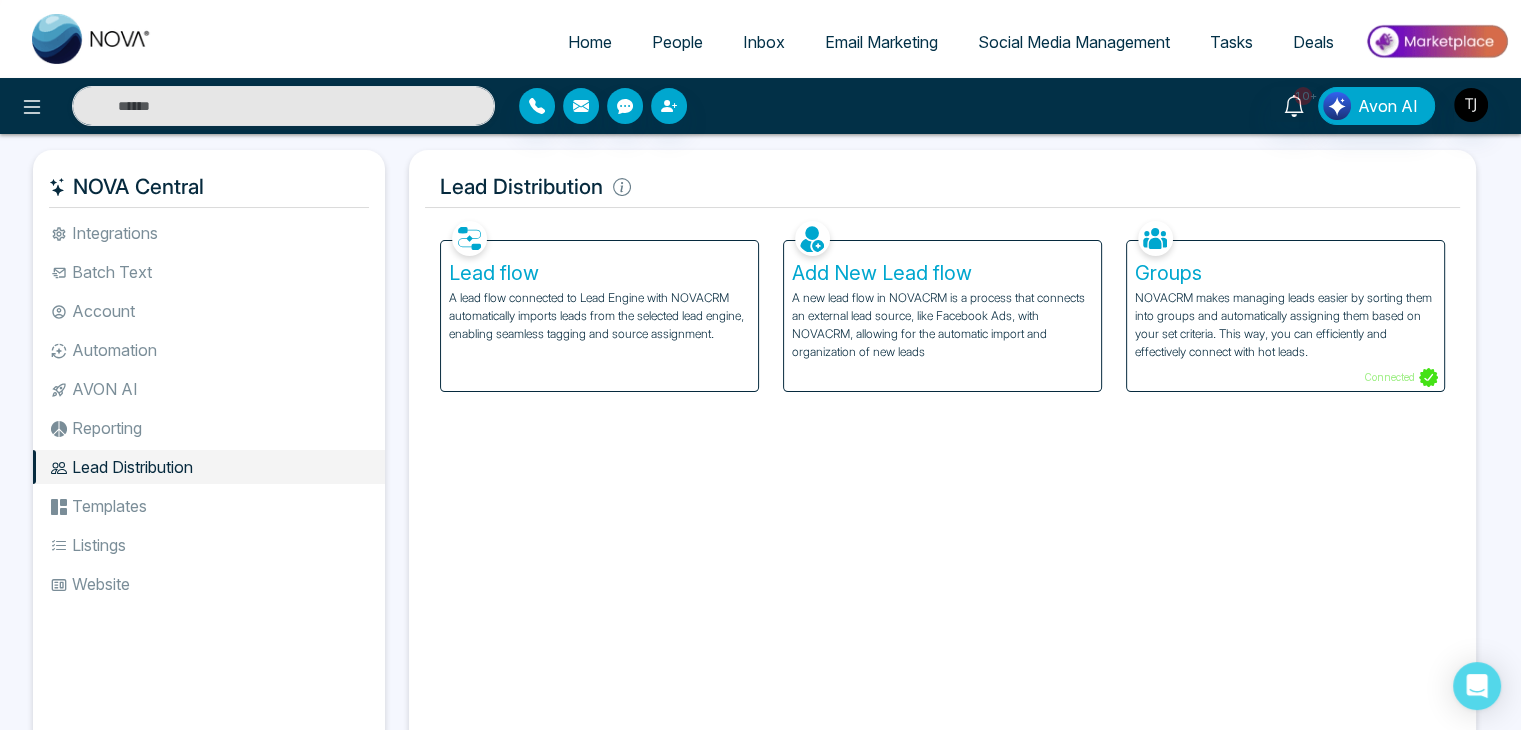 click on "Lead flow" at bounding box center (599, 273) 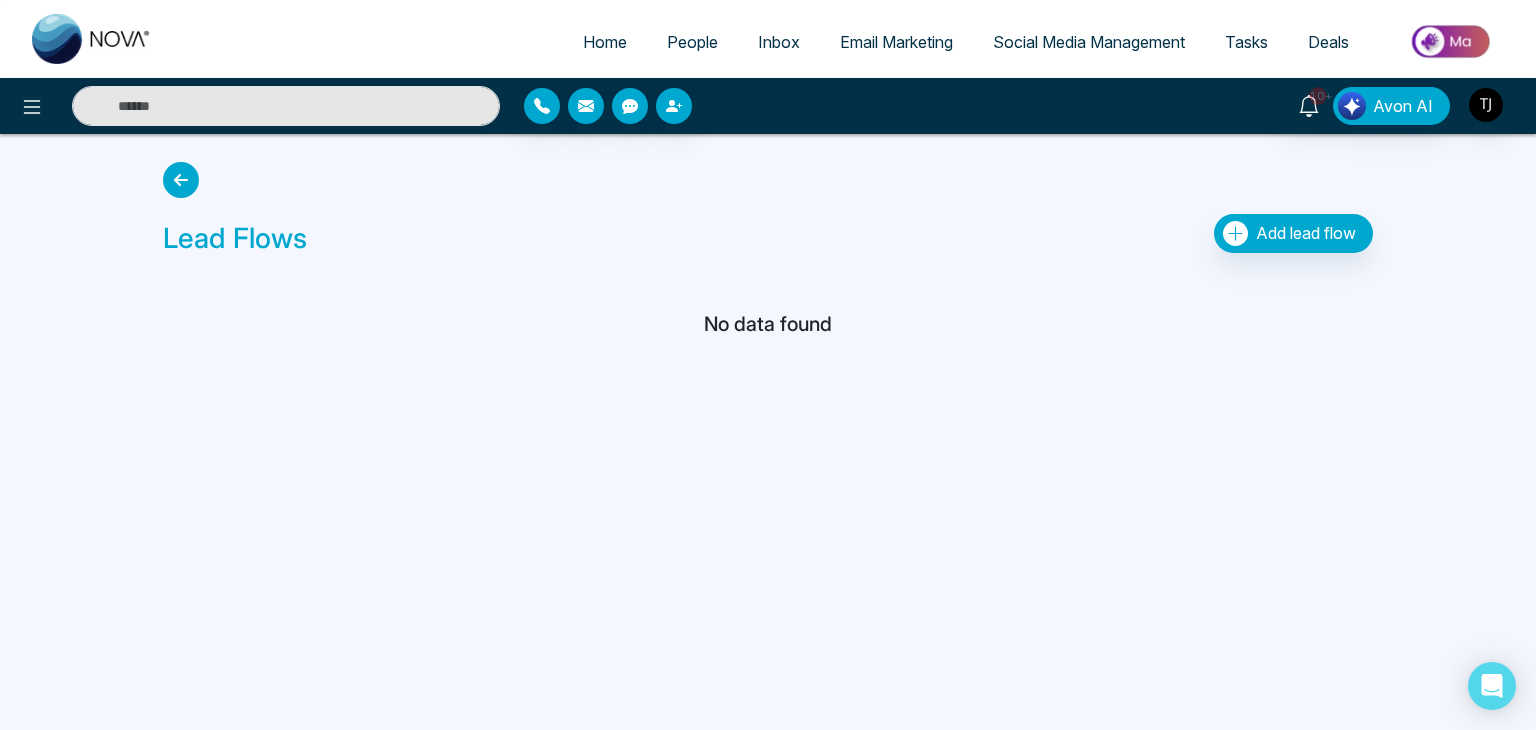 click at bounding box center (181, 180) 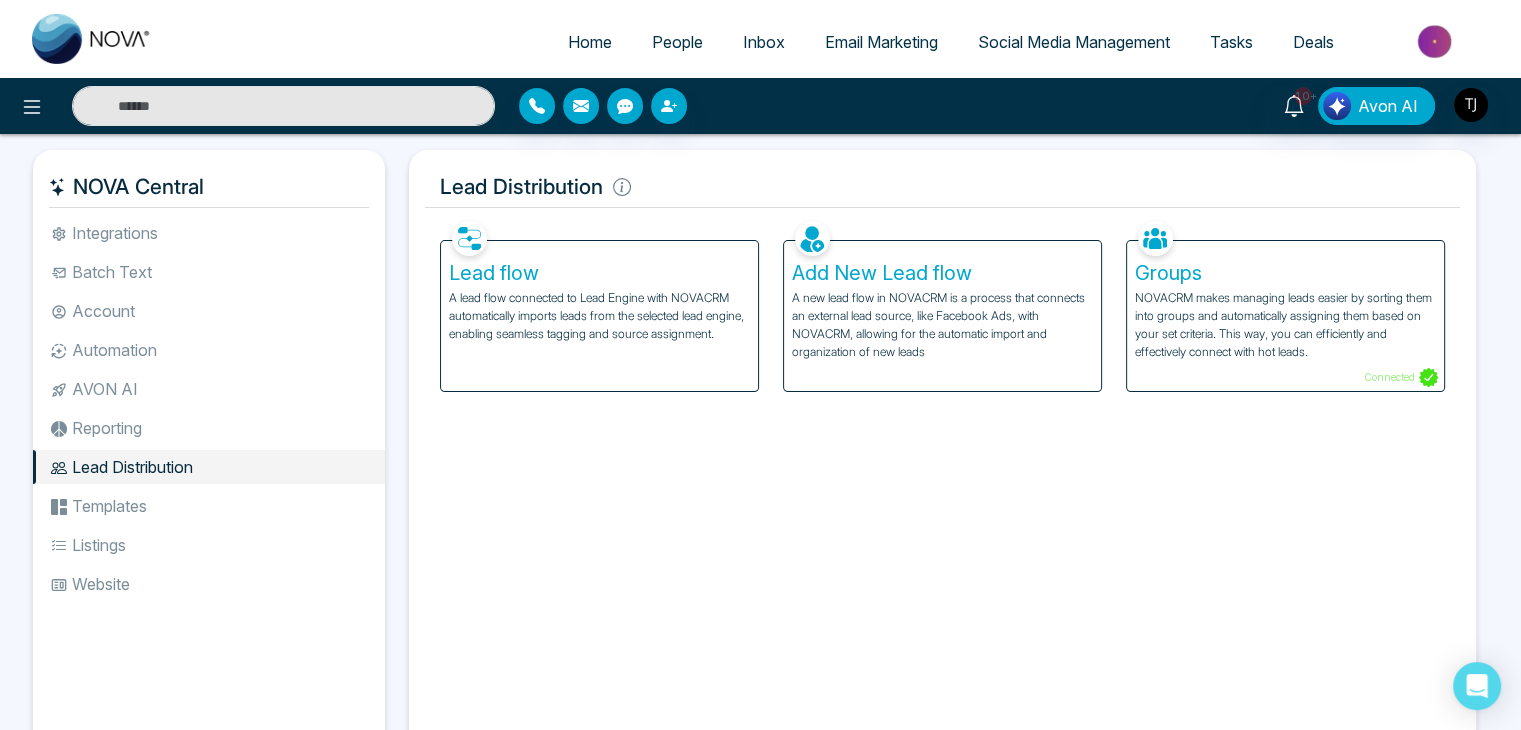 click on "Templates" at bounding box center (209, 506) 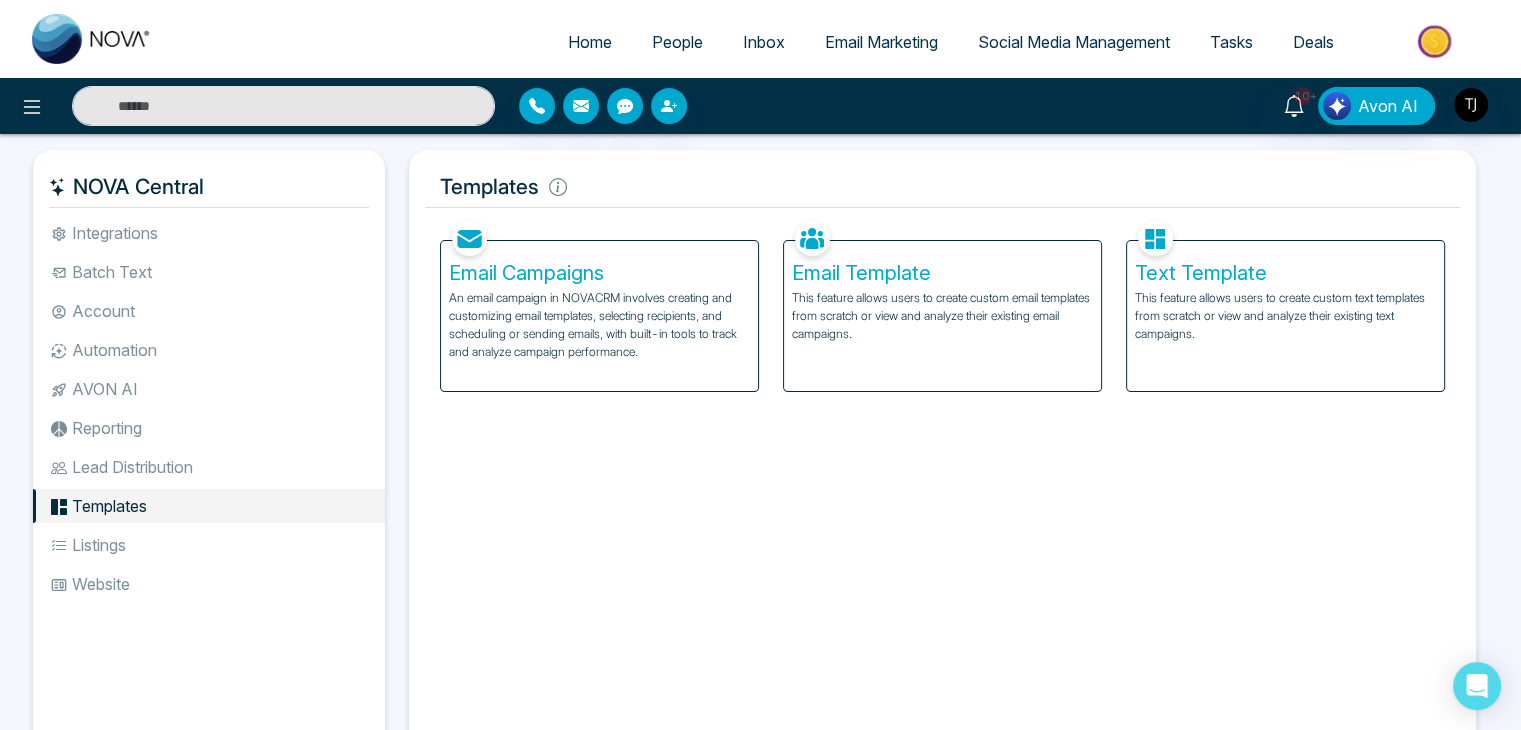 click on "Website" at bounding box center (209, 584) 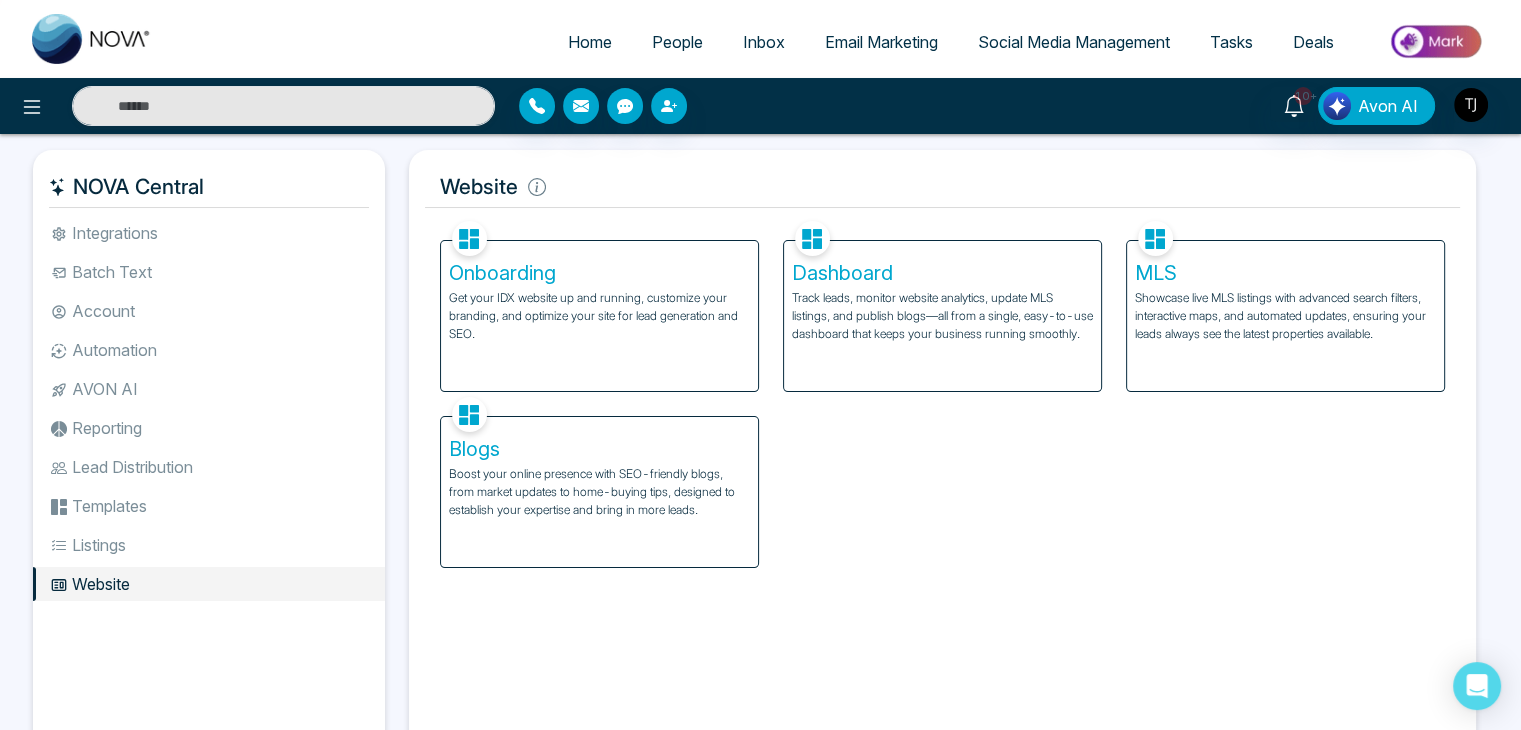 click on "Integrations" at bounding box center (209, 233) 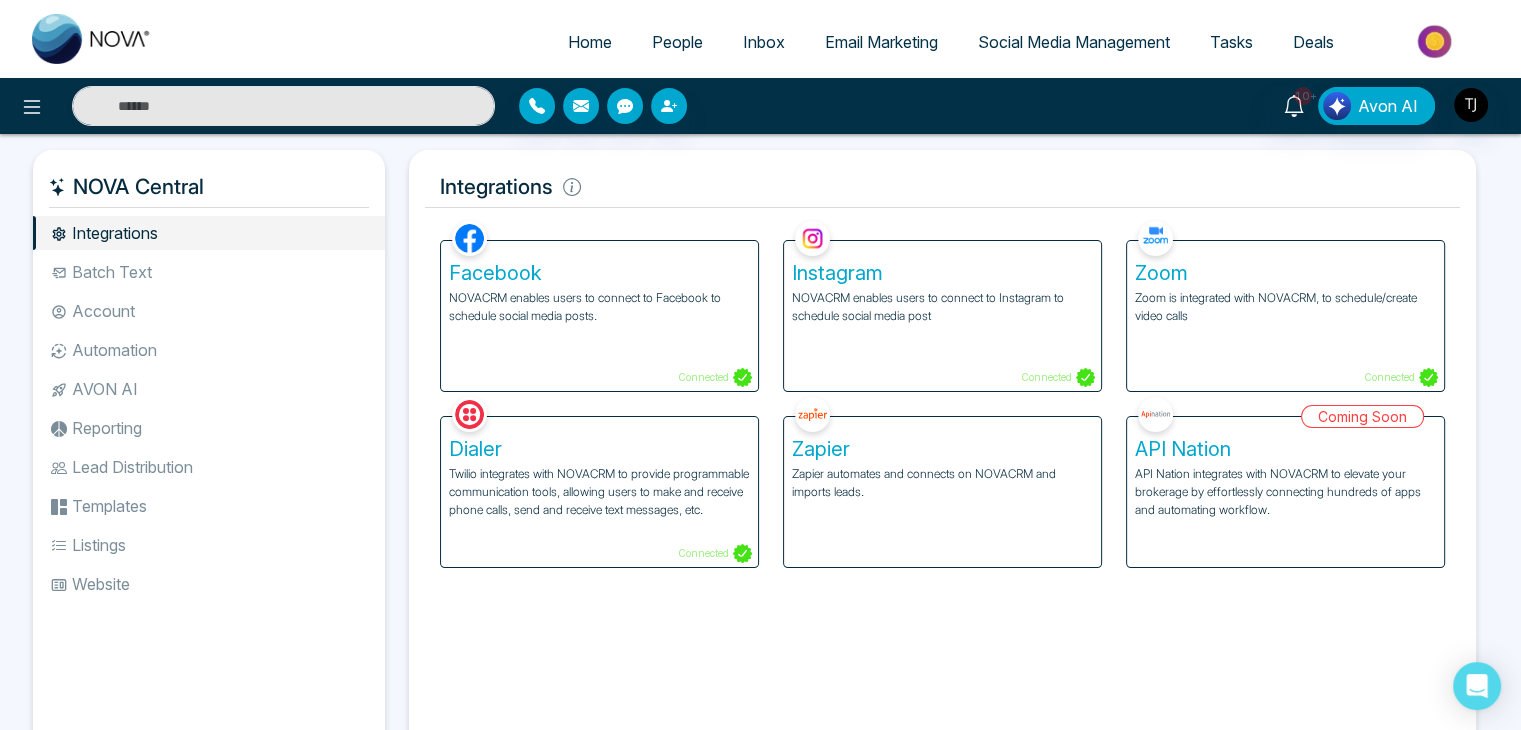 click on "Batch Text" at bounding box center [209, 272] 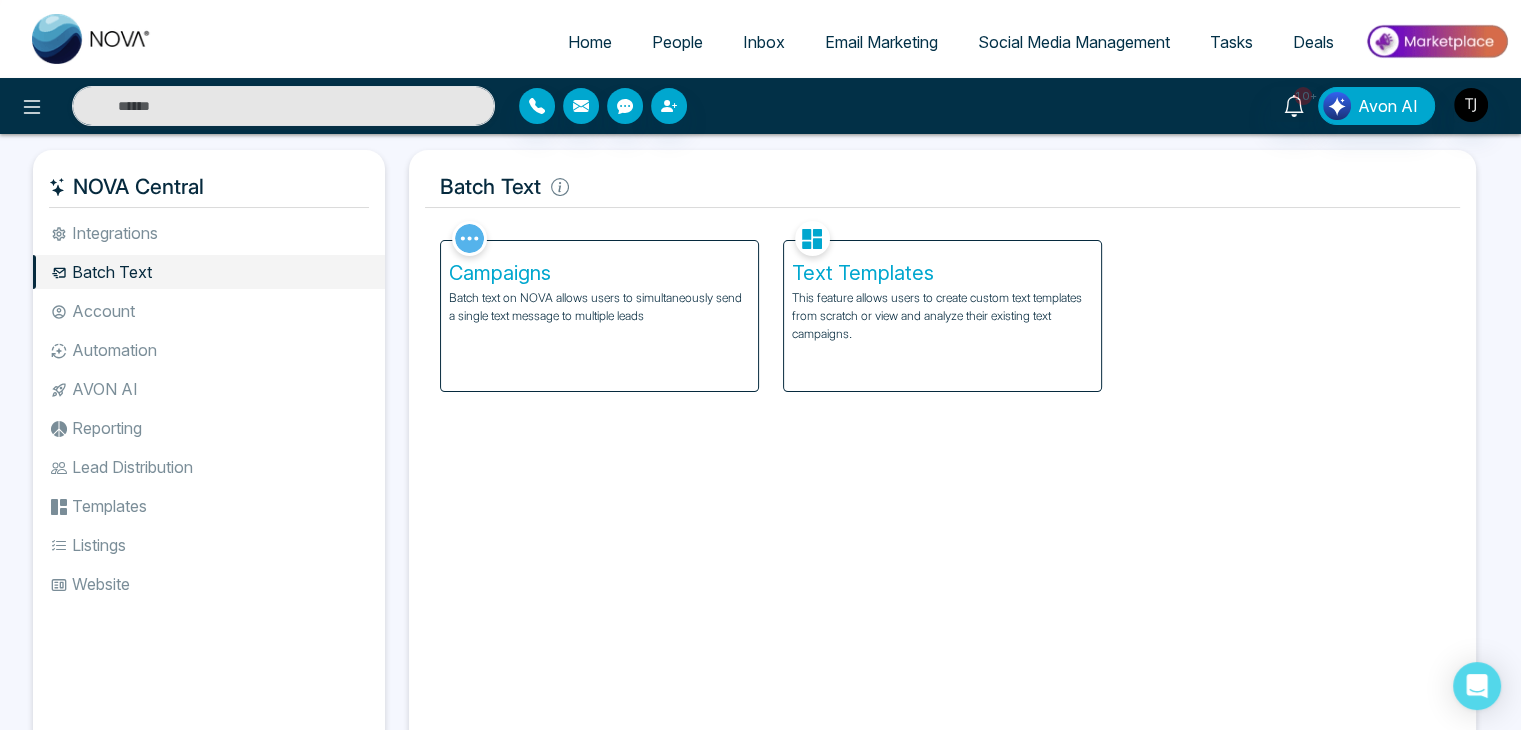 click on "Integrations" at bounding box center (209, 233) 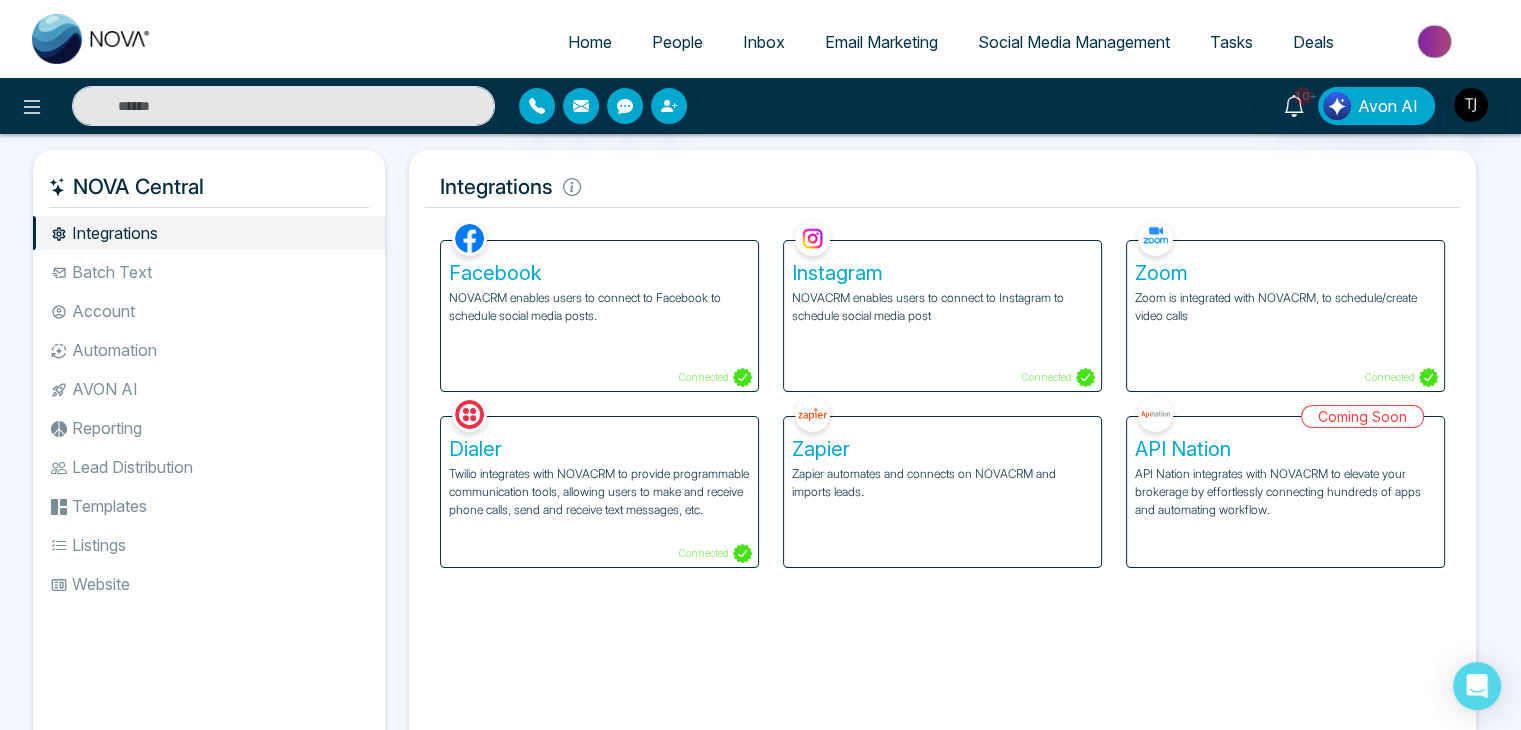 click on "Integrations" at bounding box center [942, 187] 